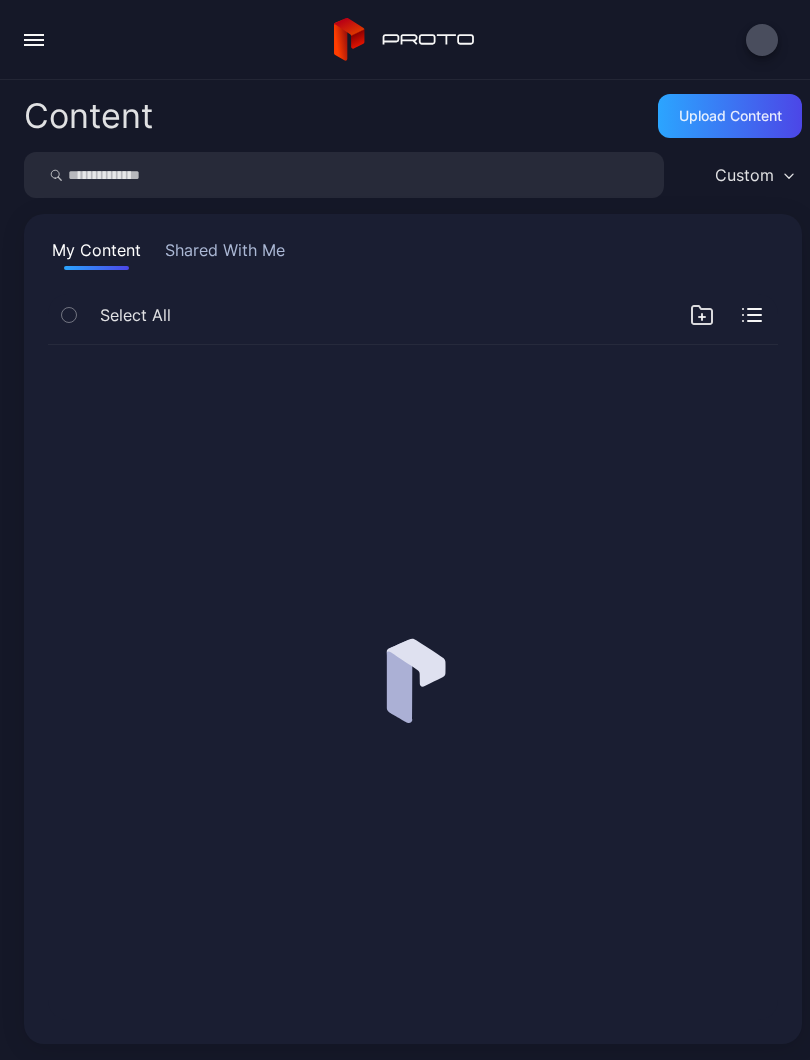 scroll, scrollTop: 0, scrollLeft: 0, axis: both 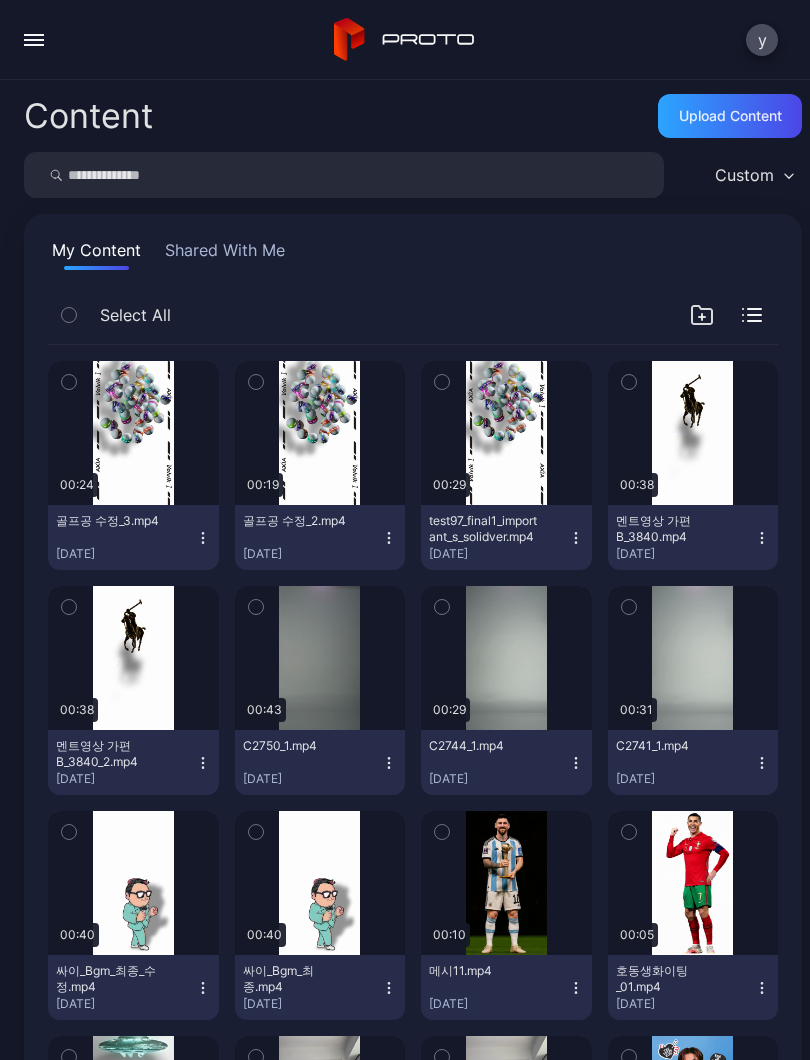 click at bounding box center (34, 45) 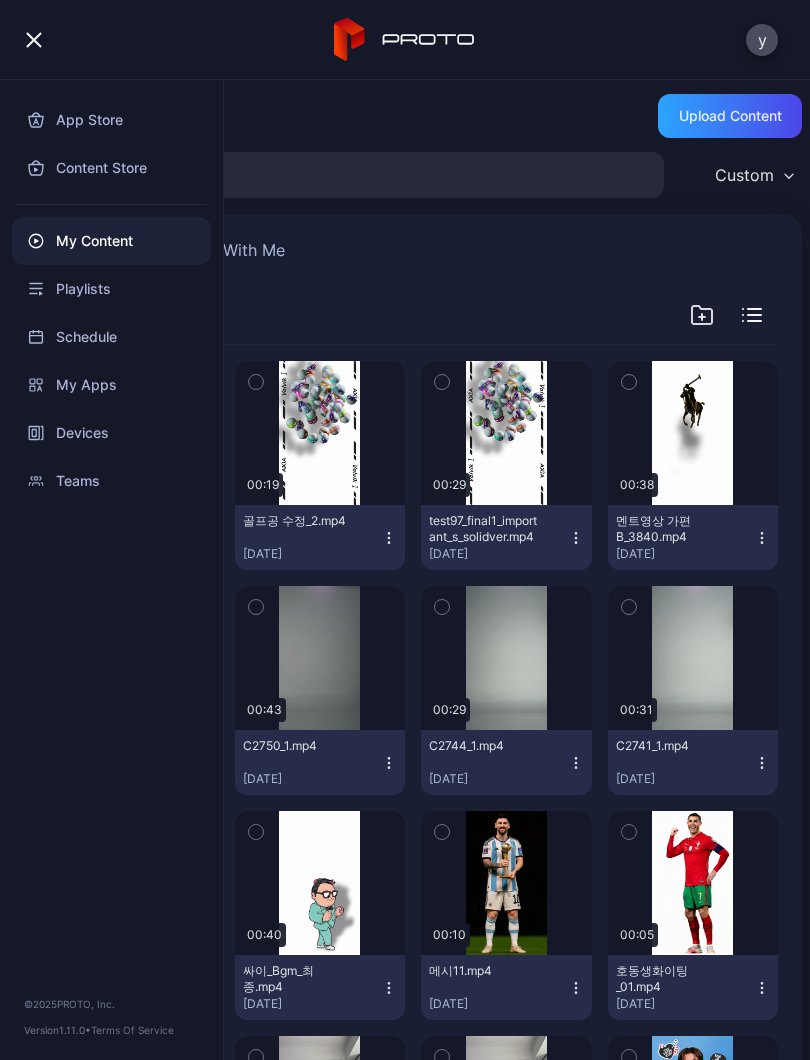 click on "My Content" at bounding box center [111, 241] 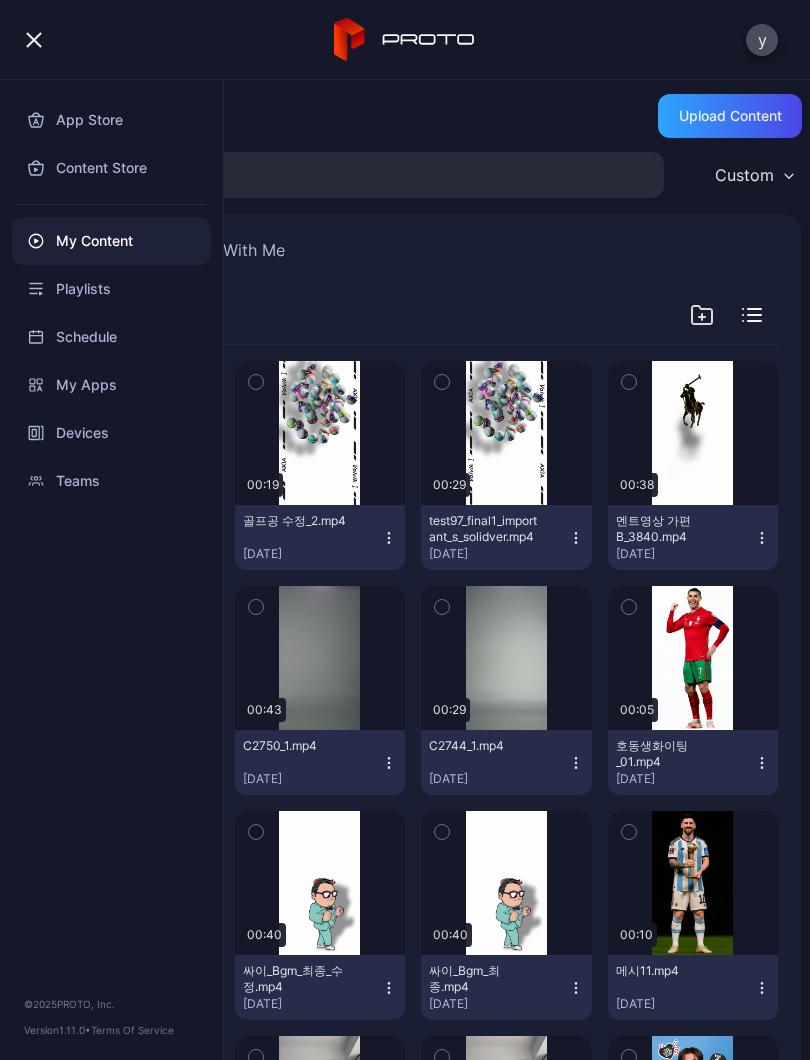 scroll, scrollTop: -1, scrollLeft: 0, axis: vertical 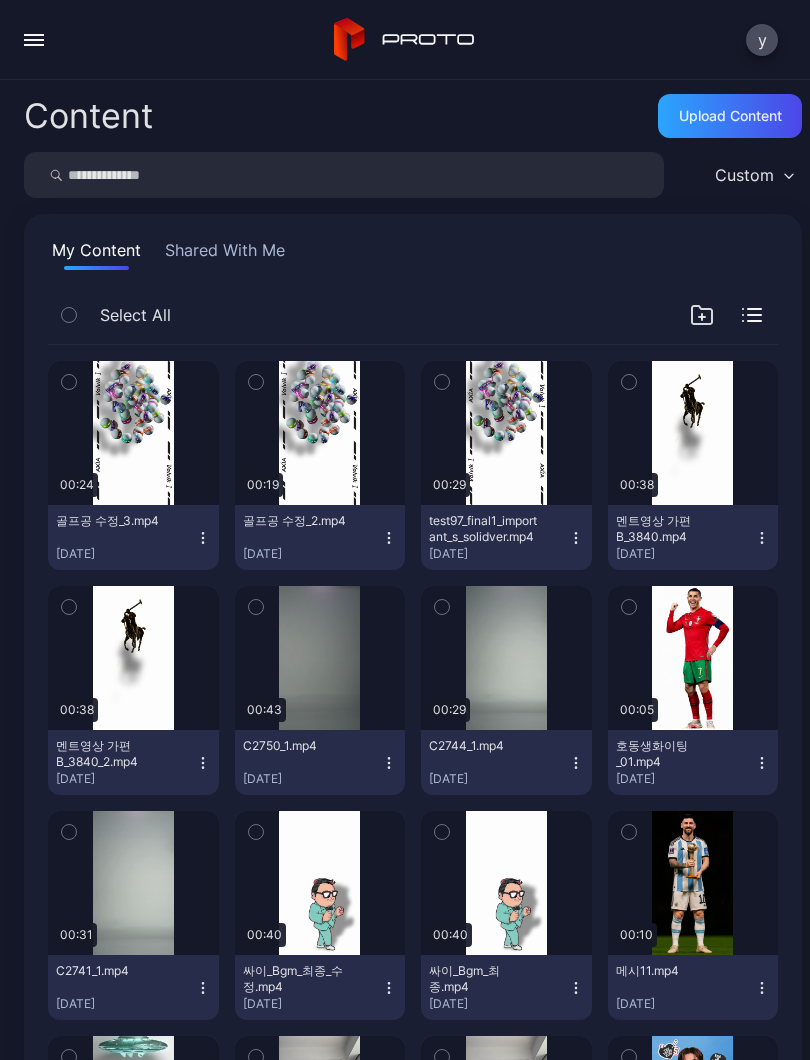 click on "Shared With Me" at bounding box center [225, 254] 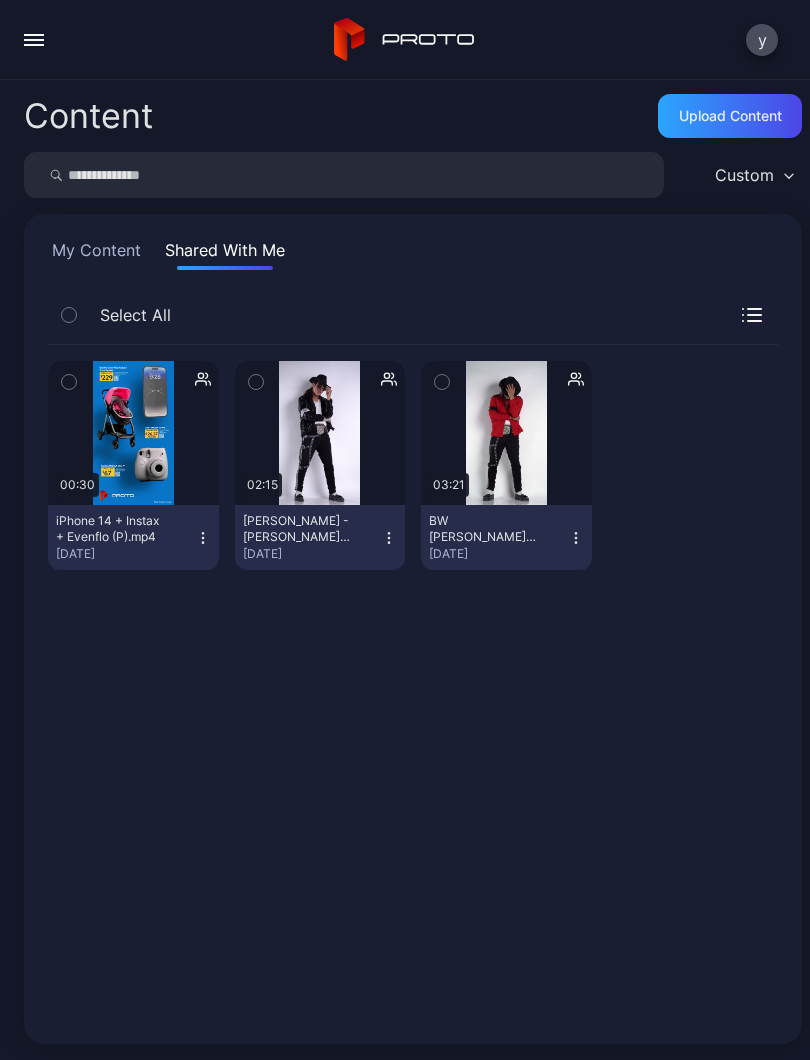 click on "My Content" at bounding box center [96, 254] 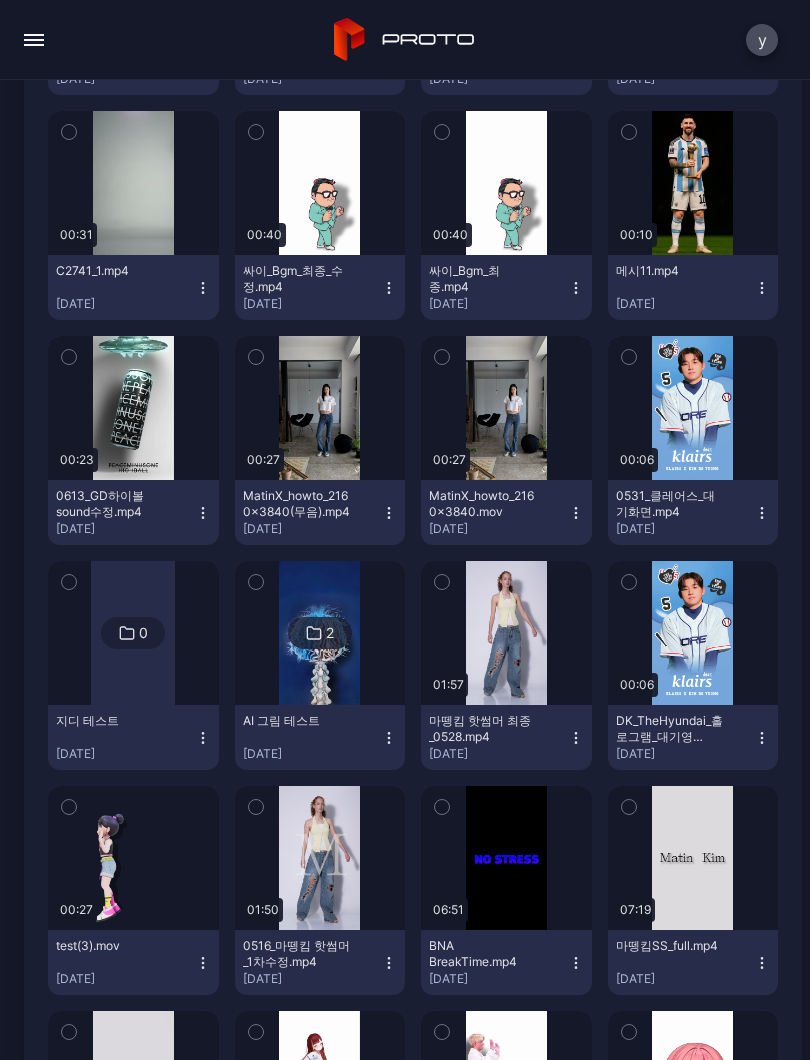 scroll, scrollTop: 723, scrollLeft: 0, axis: vertical 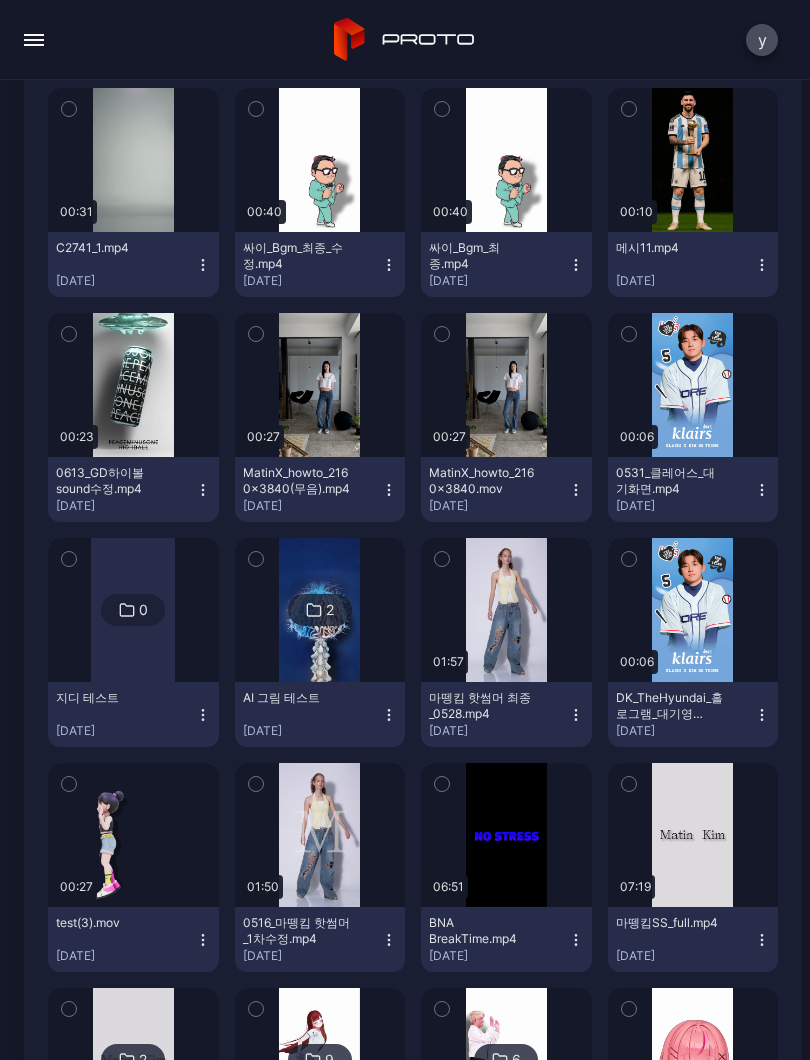 click on "마뗑킴 핫썸머 최종_0528.mp4" at bounding box center (484, 706) 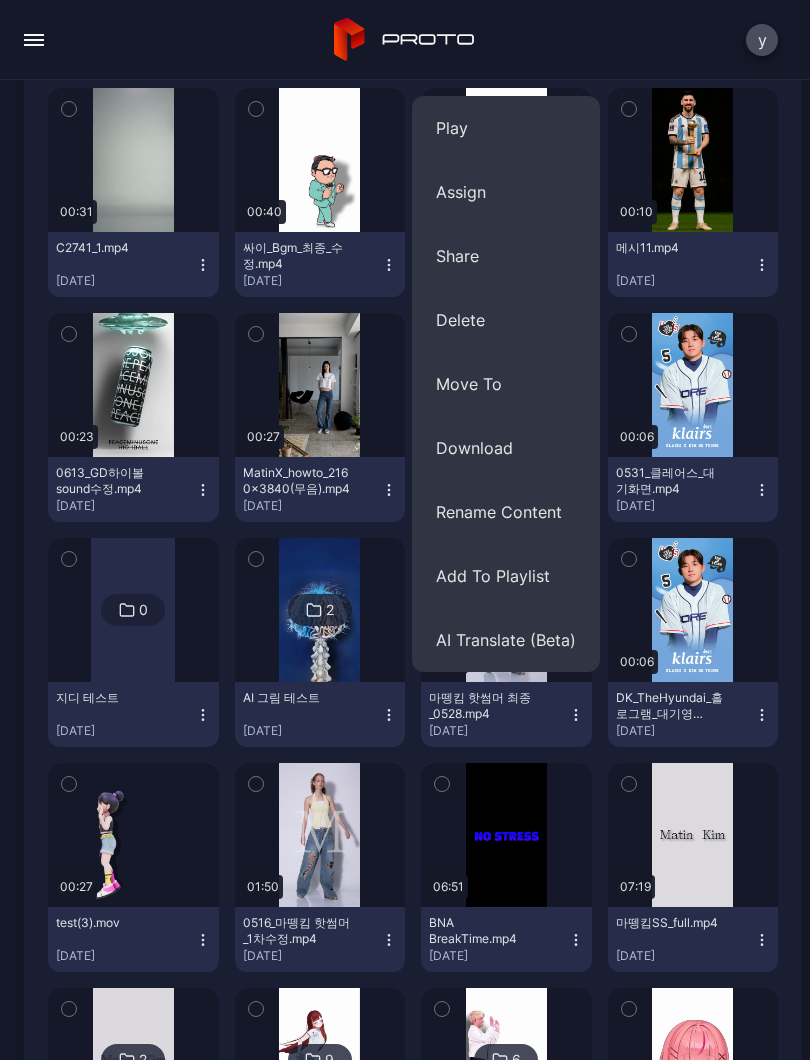 click on "Play" at bounding box center (506, 128) 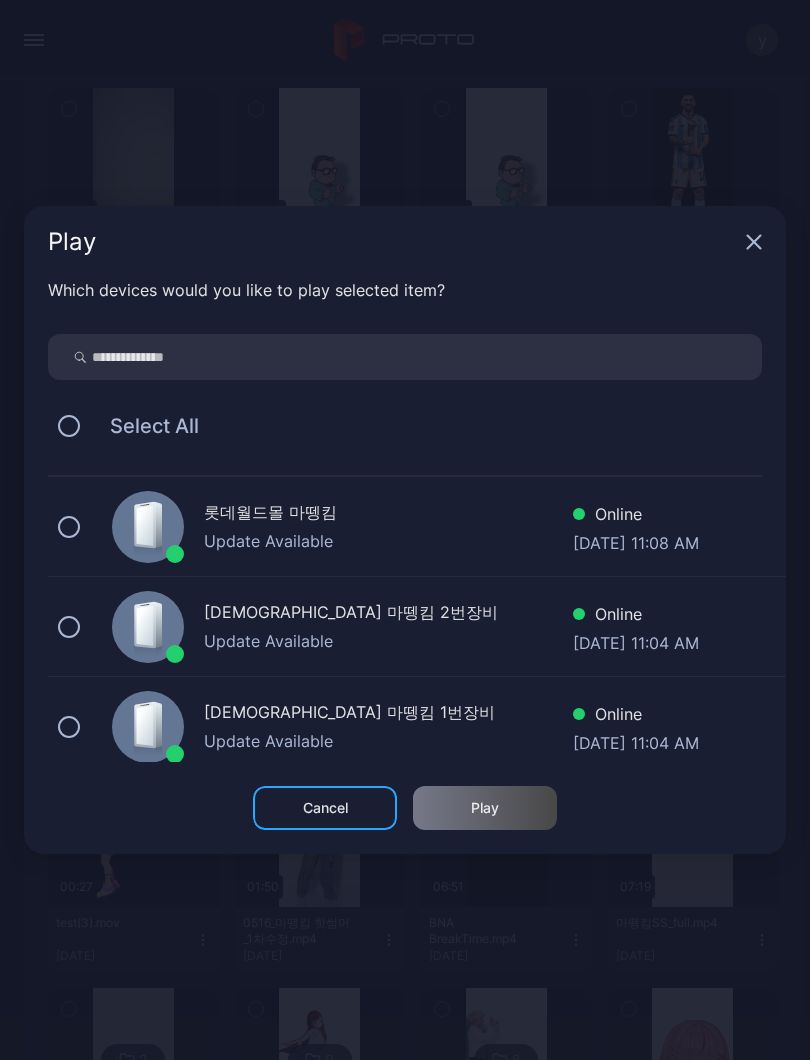 click on "롯데월드몰 마뗑킴" at bounding box center [388, 514] 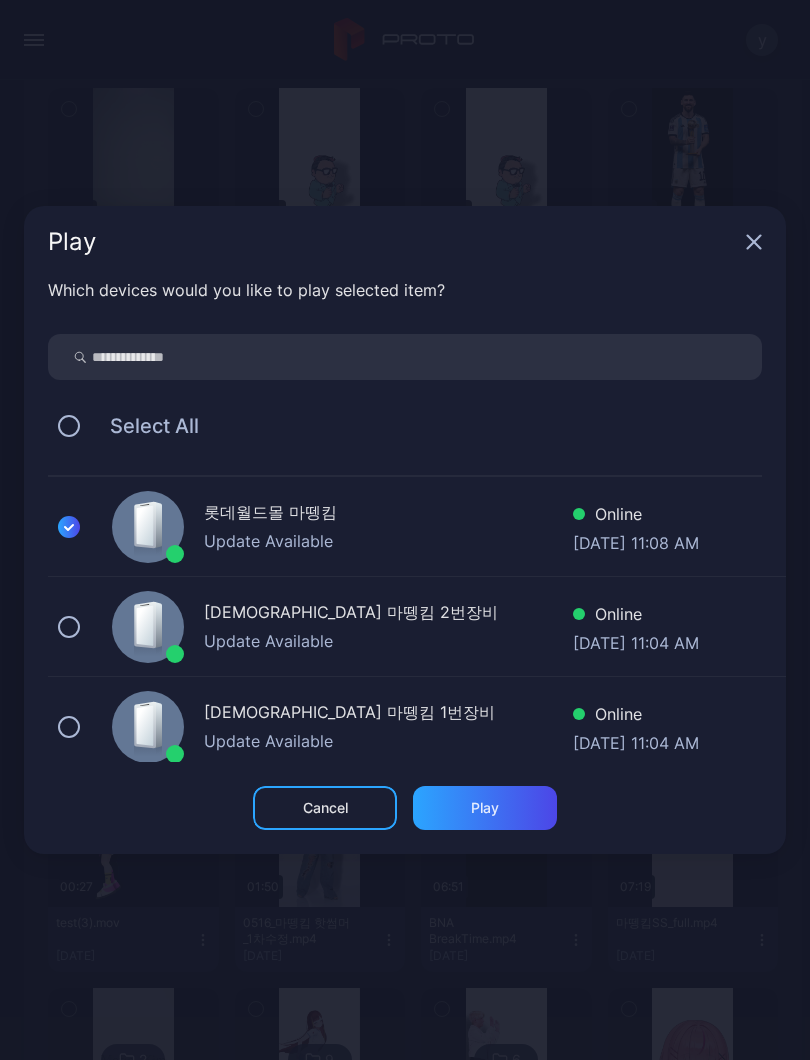click on "롯데월드몰 마뗑킴" at bounding box center (388, 514) 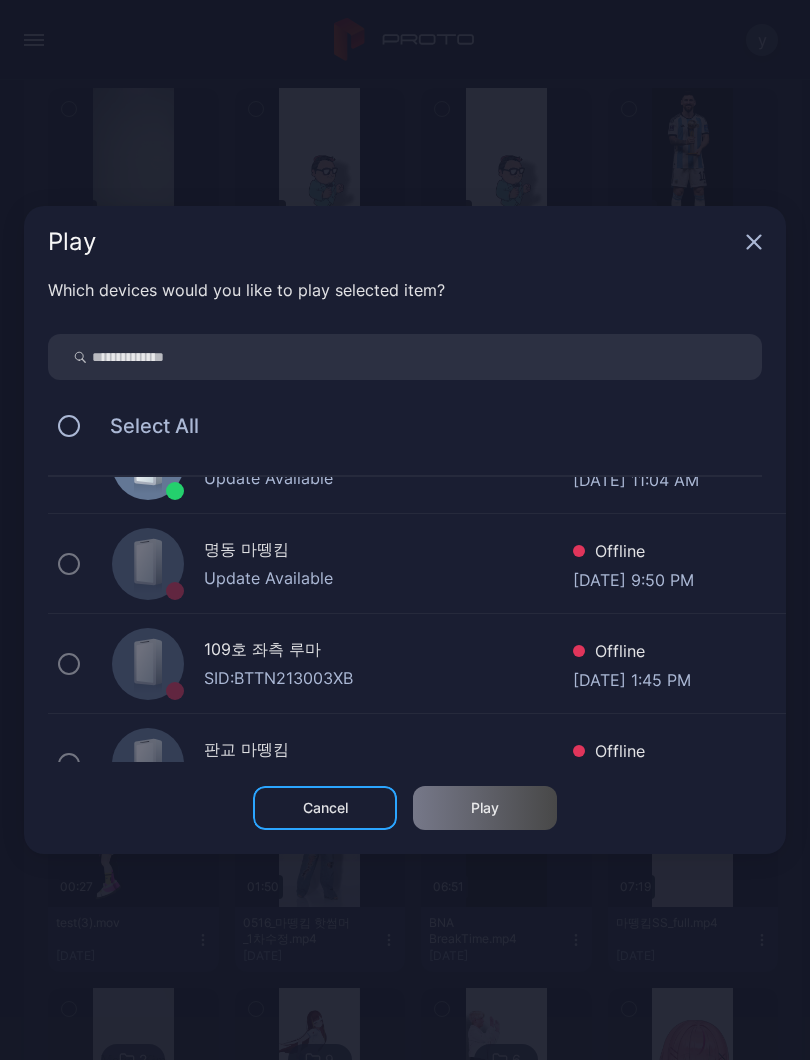 scroll, scrollTop: 264, scrollLeft: 0, axis: vertical 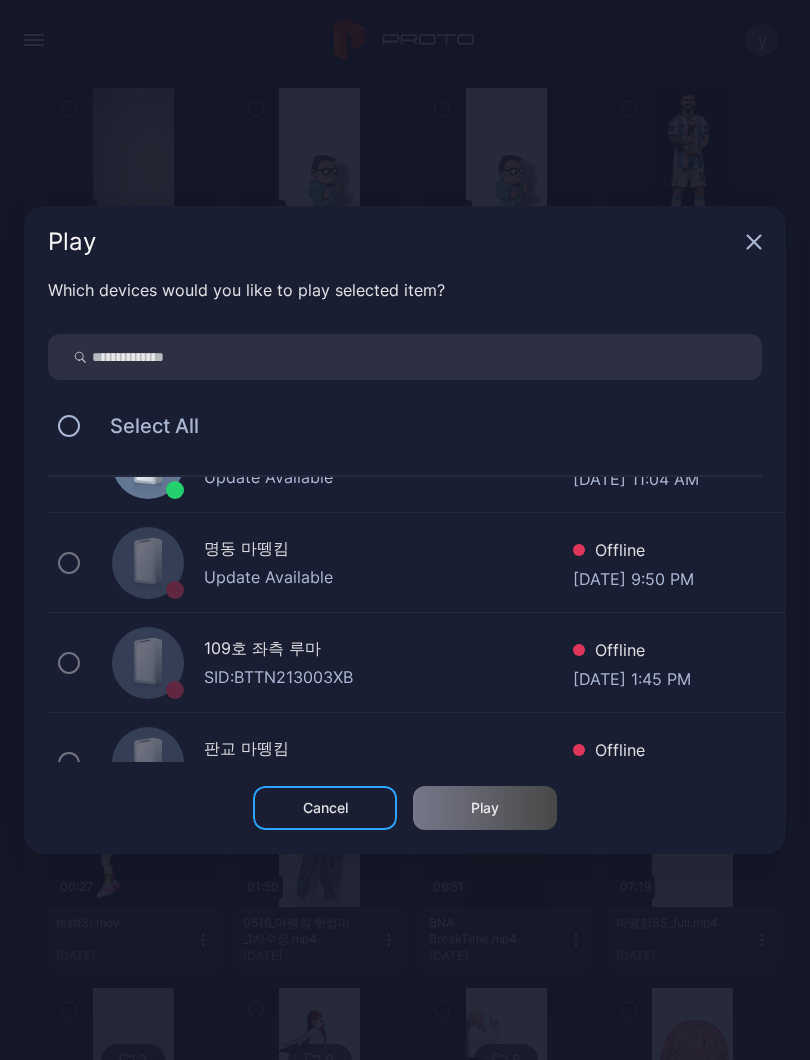 click at bounding box center [148, 563] 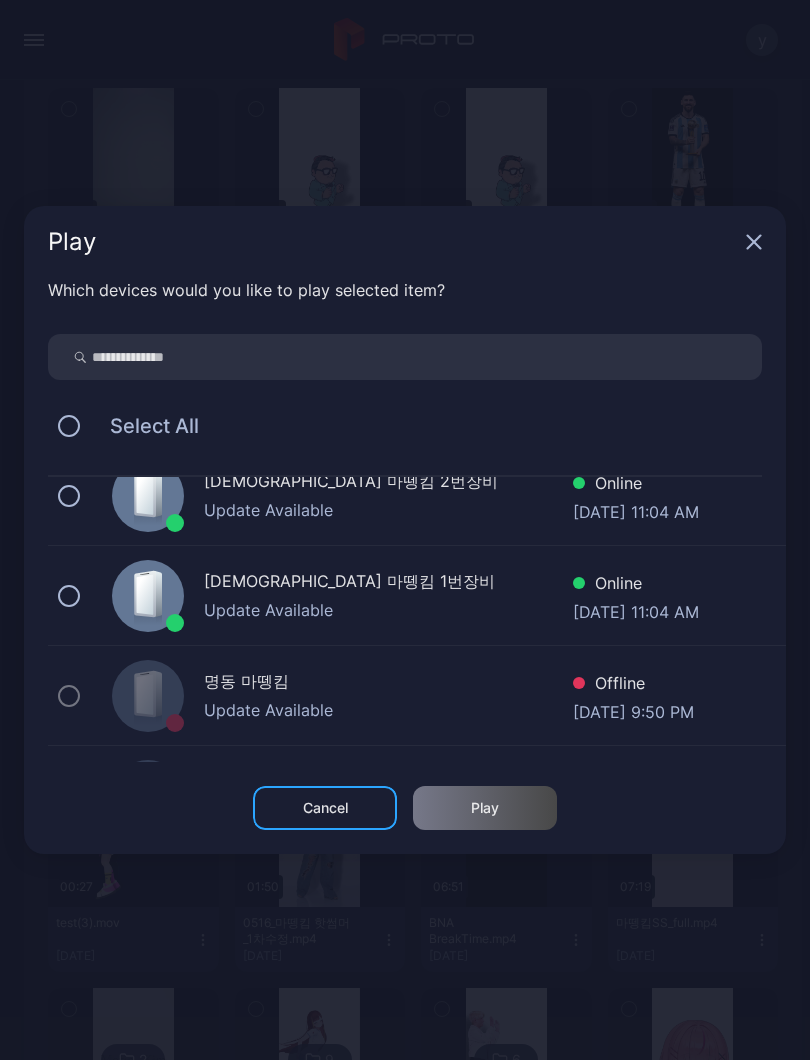 scroll, scrollTop: 149, scrollLeft: 0, axis: vertical 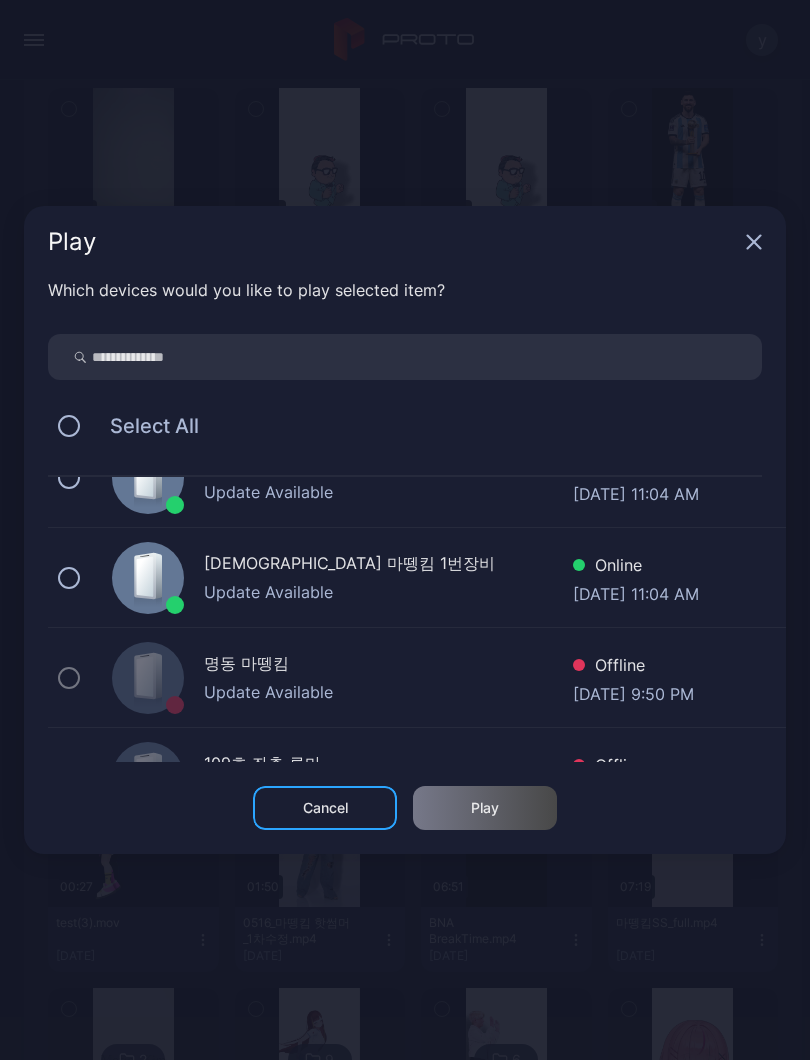 click on "Cancel" at bounding box center (325, 808) 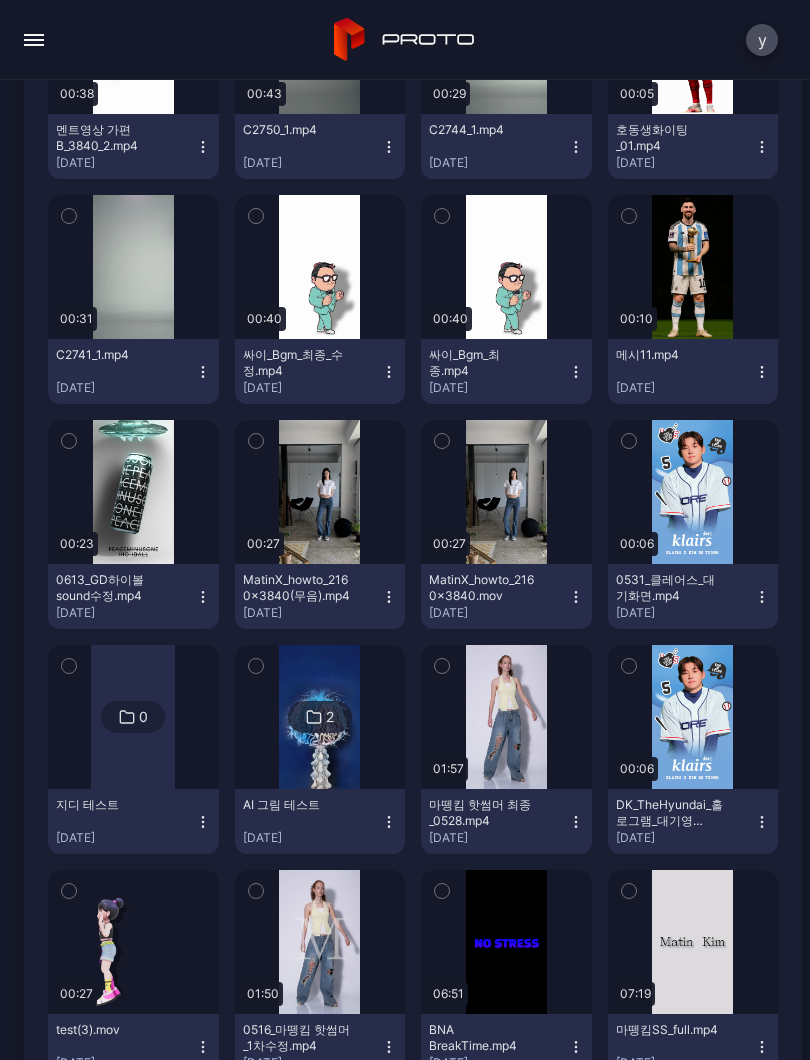 scroll, scrollTop: 653, scrollLeft: 0, axis: vertical 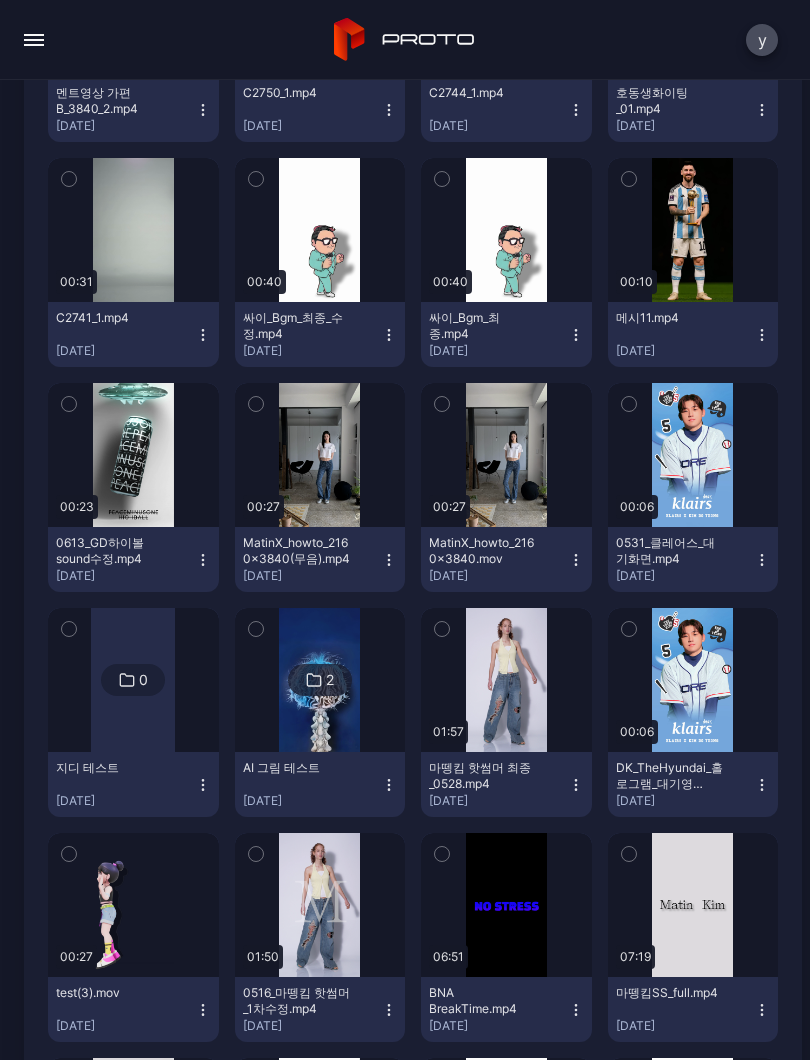 click on "마뗑킴 핫썸머 최종_0528.mp4" at bounding box center (484, 776) 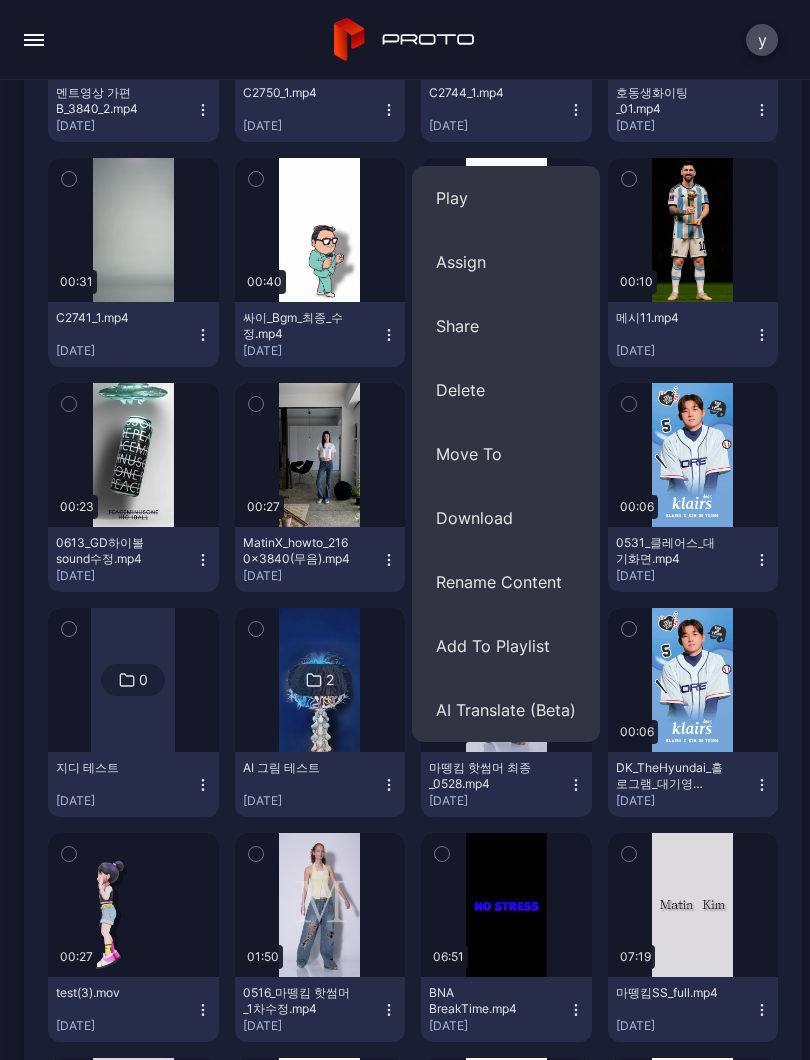 click on "Play" at bounding box center [506, 198] 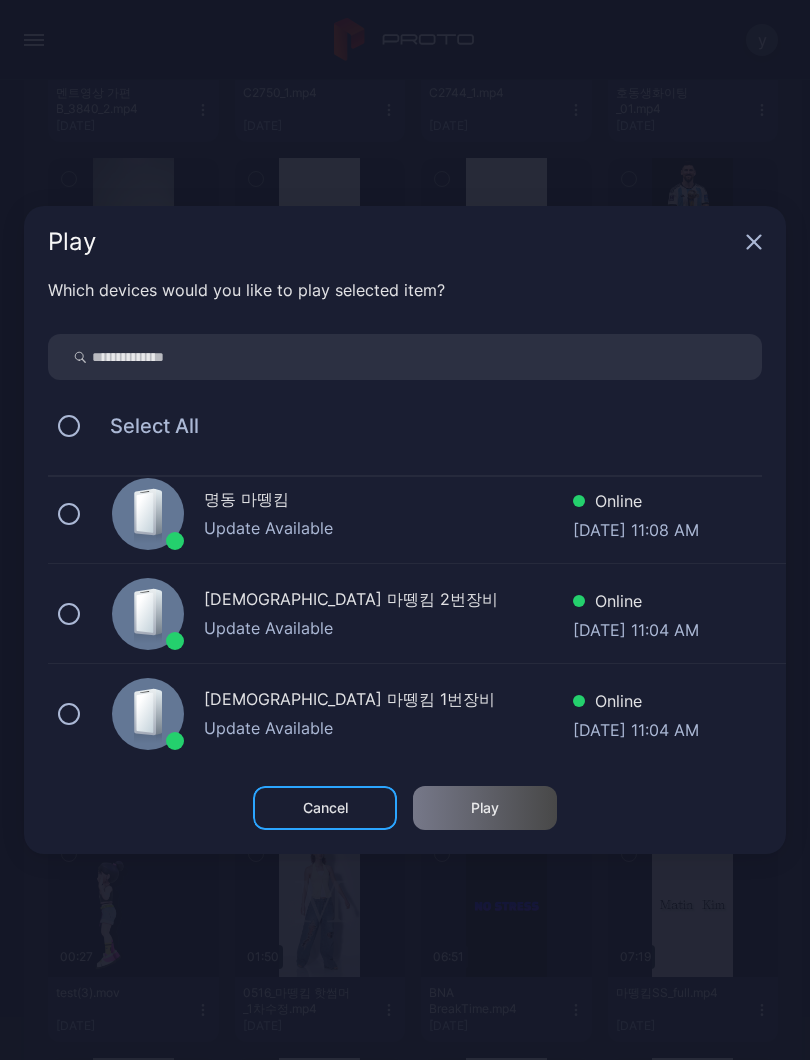 scroll, scrollTop: 115, scrollLeft: 0, axis: vertical 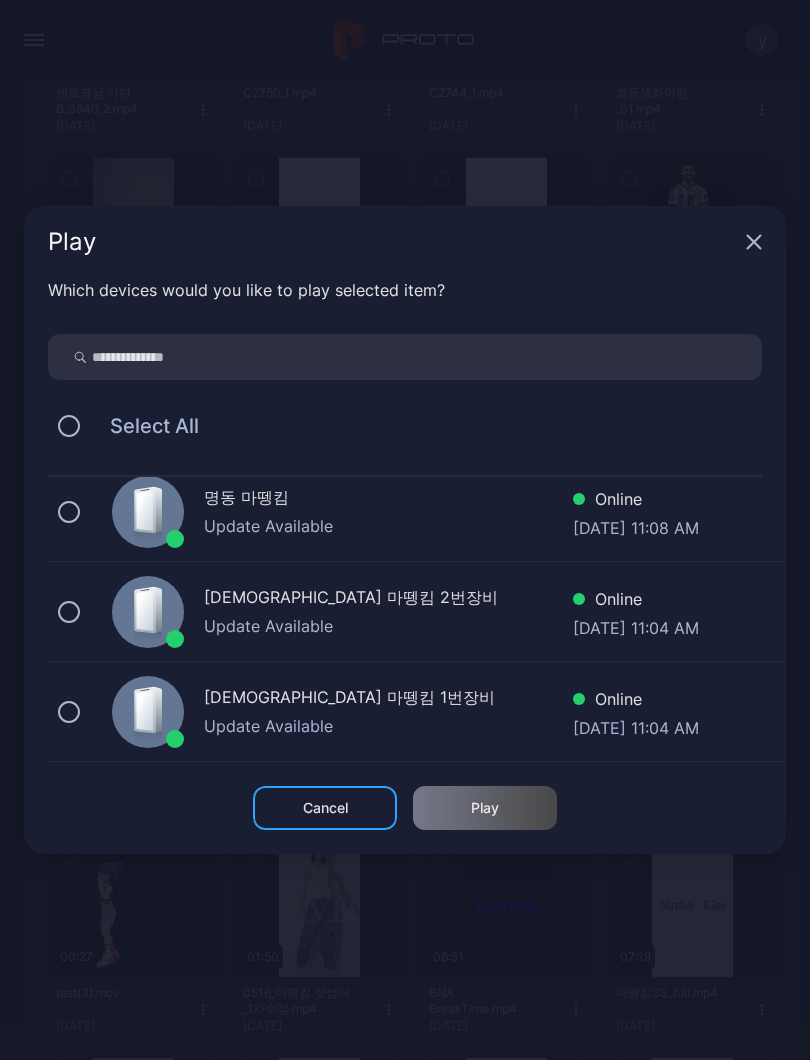 click on "명동 마뗑킴" at bounding box center [388, 499] 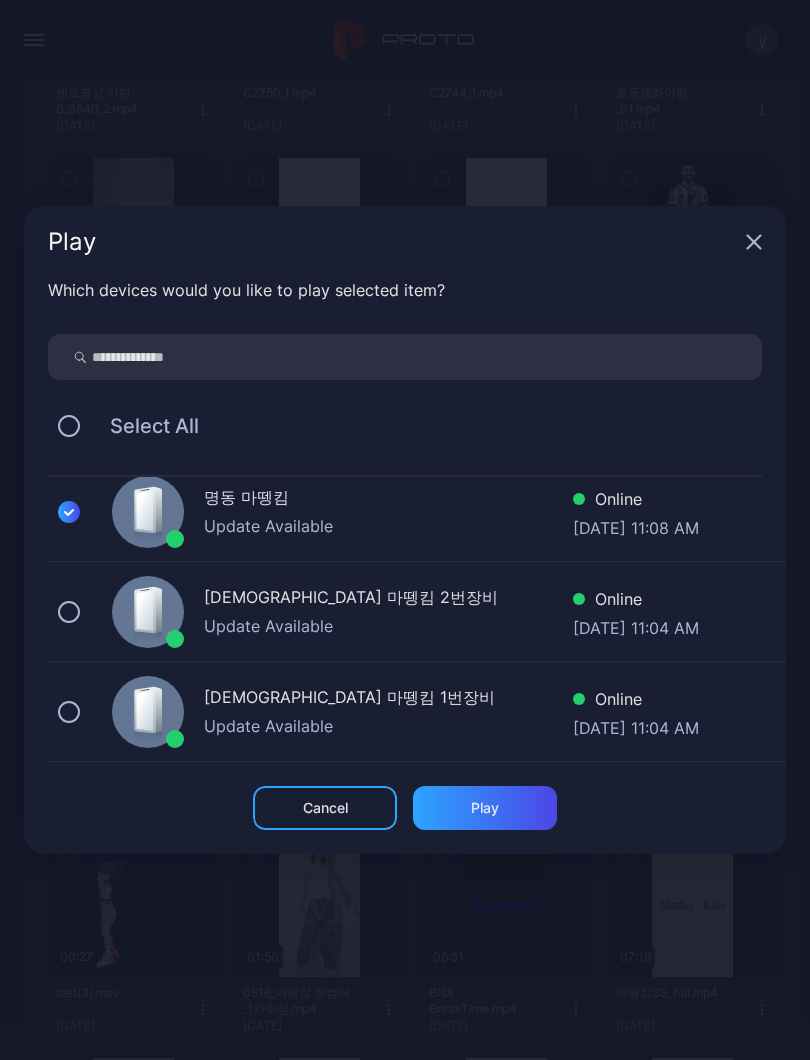 click on "Play" at bounding box center (485, 808) 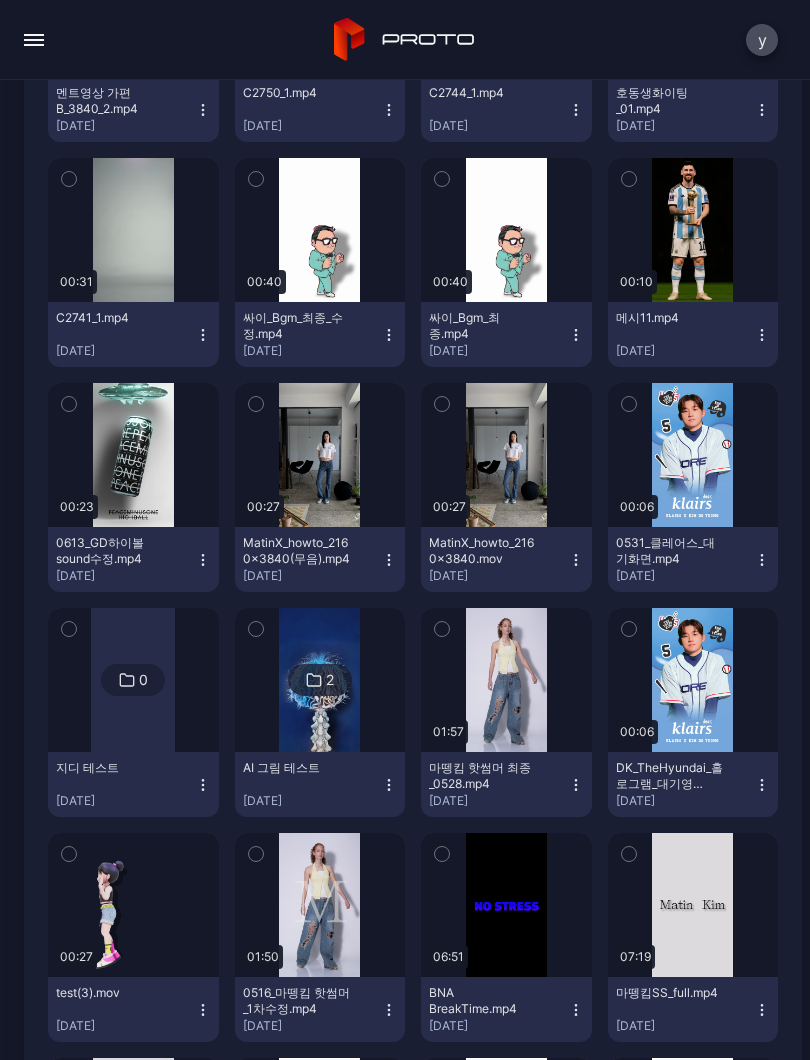 click 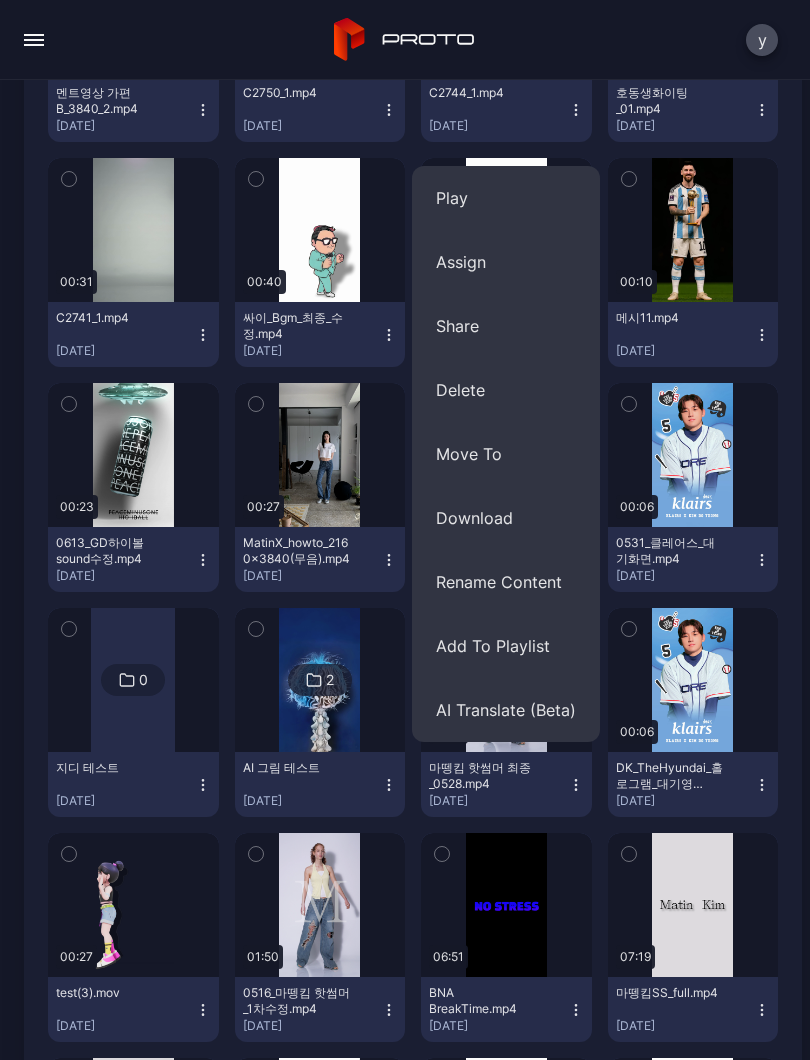 click on "Play" at bounding box center (506, 198) 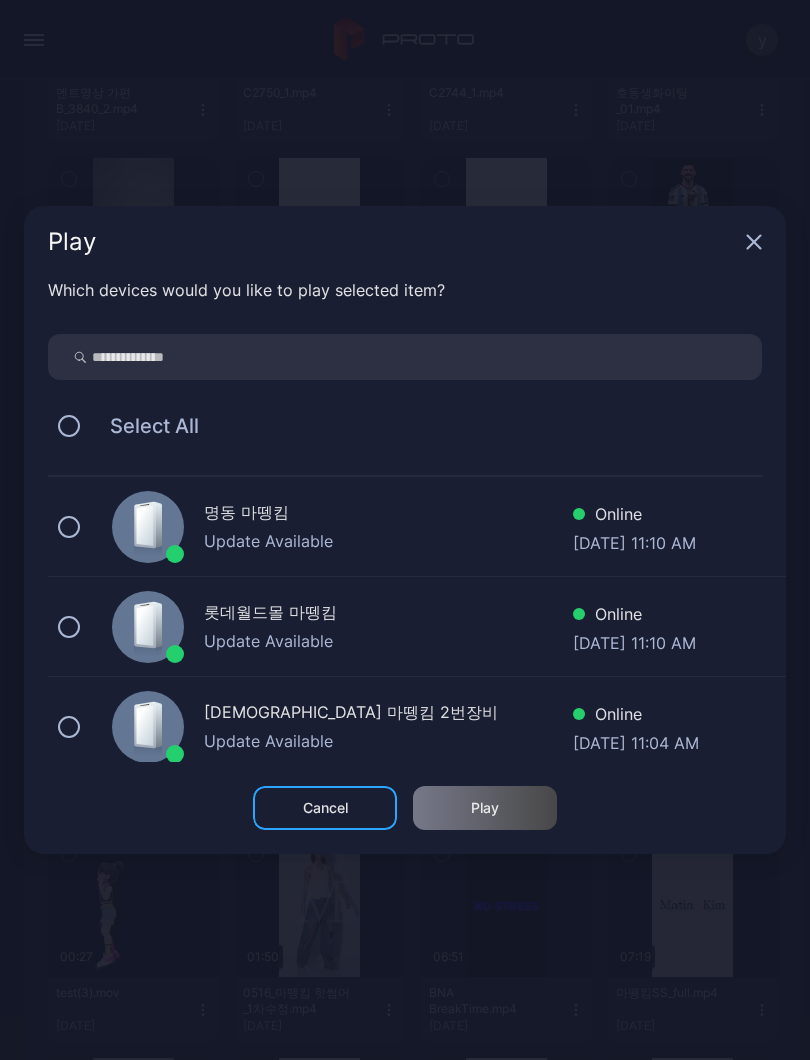 click on "명동 마뗑킴" at bounding box center [388, 514] 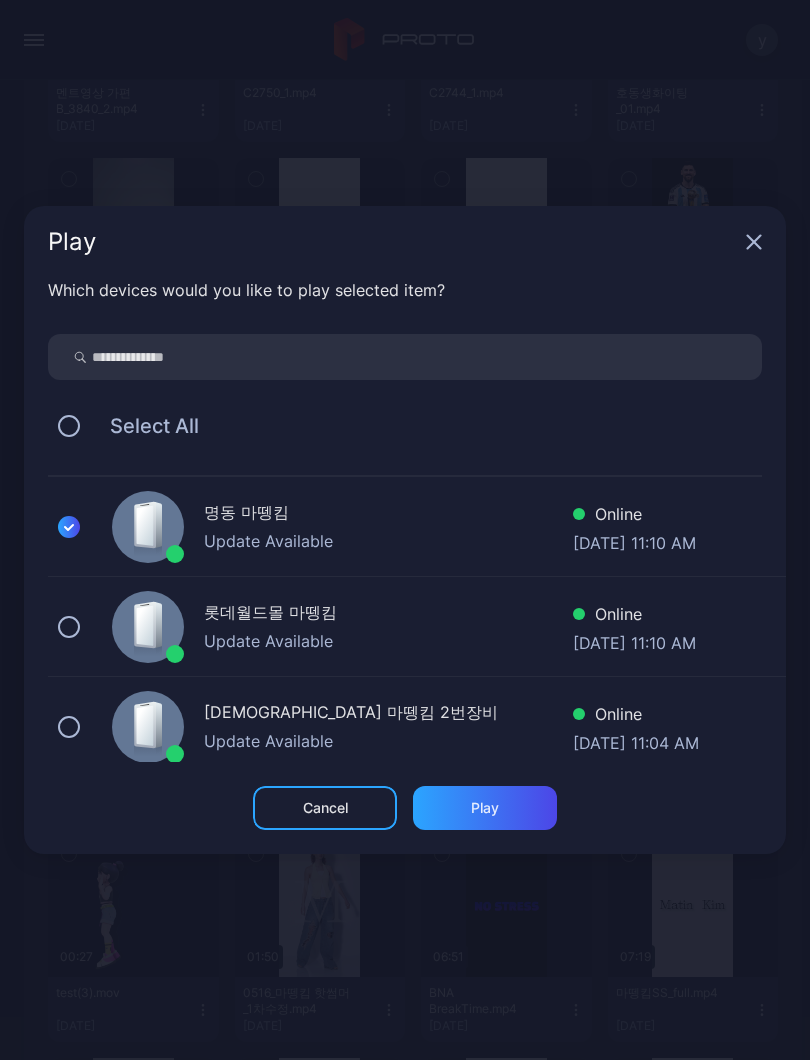 click on "Play" at bounding box center (485, 808) 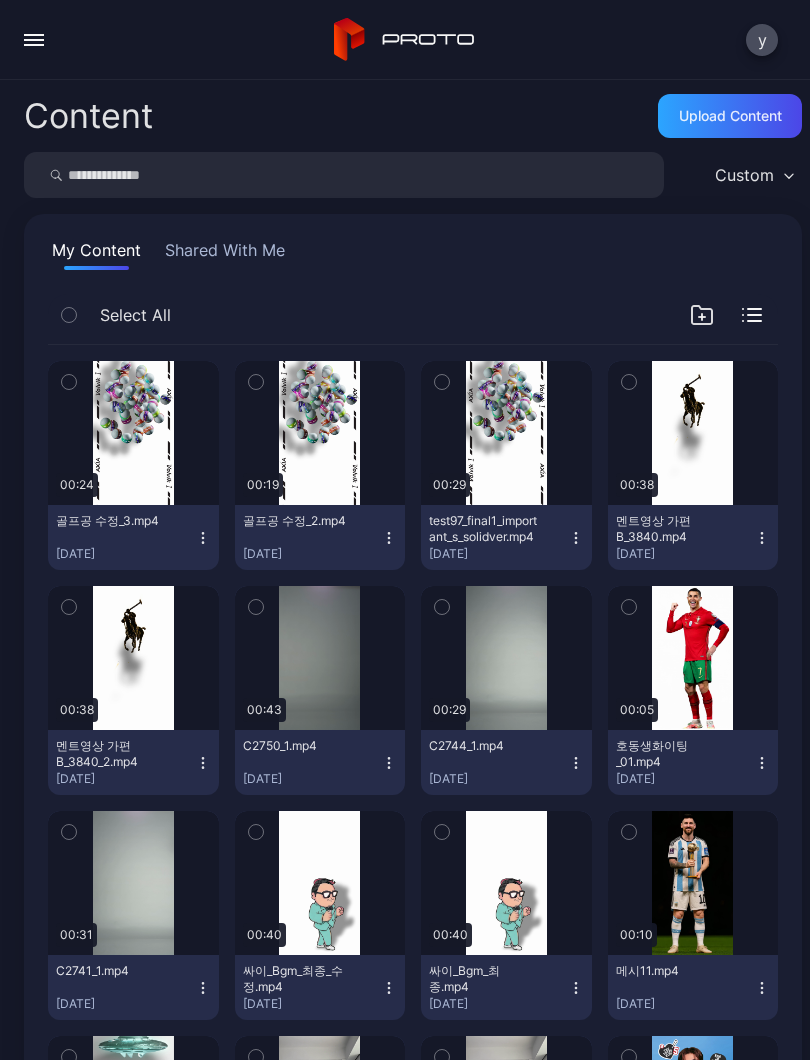 scroll, scrollTop: 0, scrollLeft: 0, axis: both 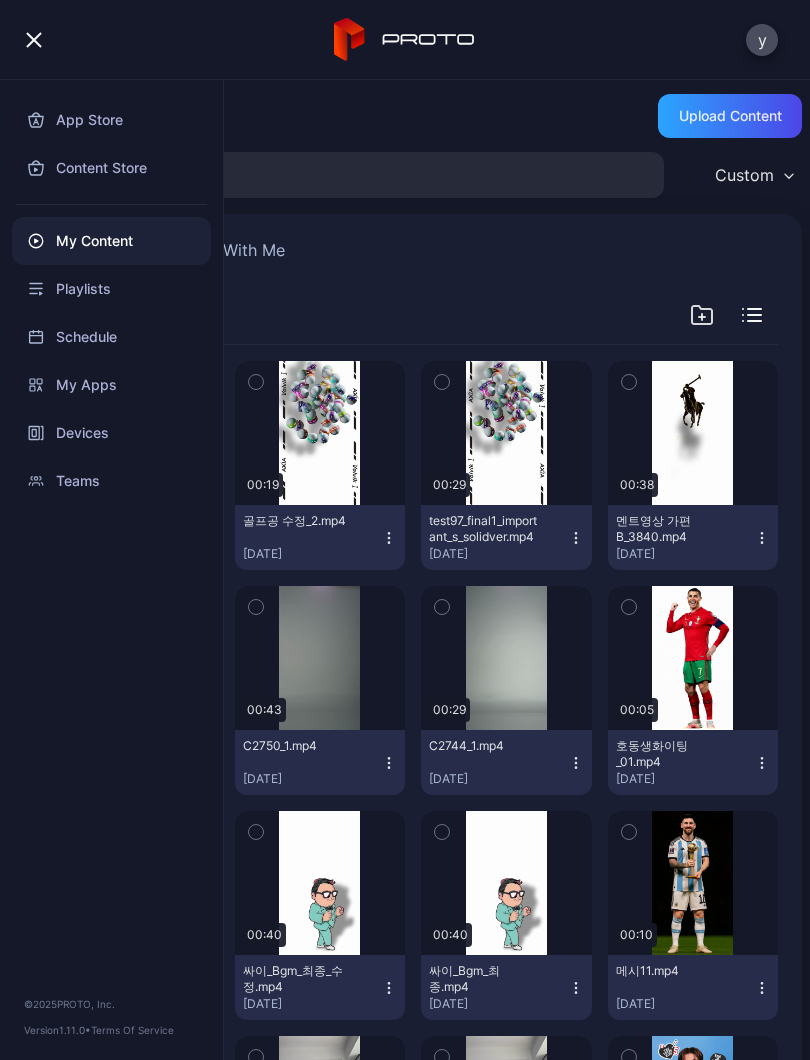 click on "My Content Shared With Me" at bounding box center (413, 254) 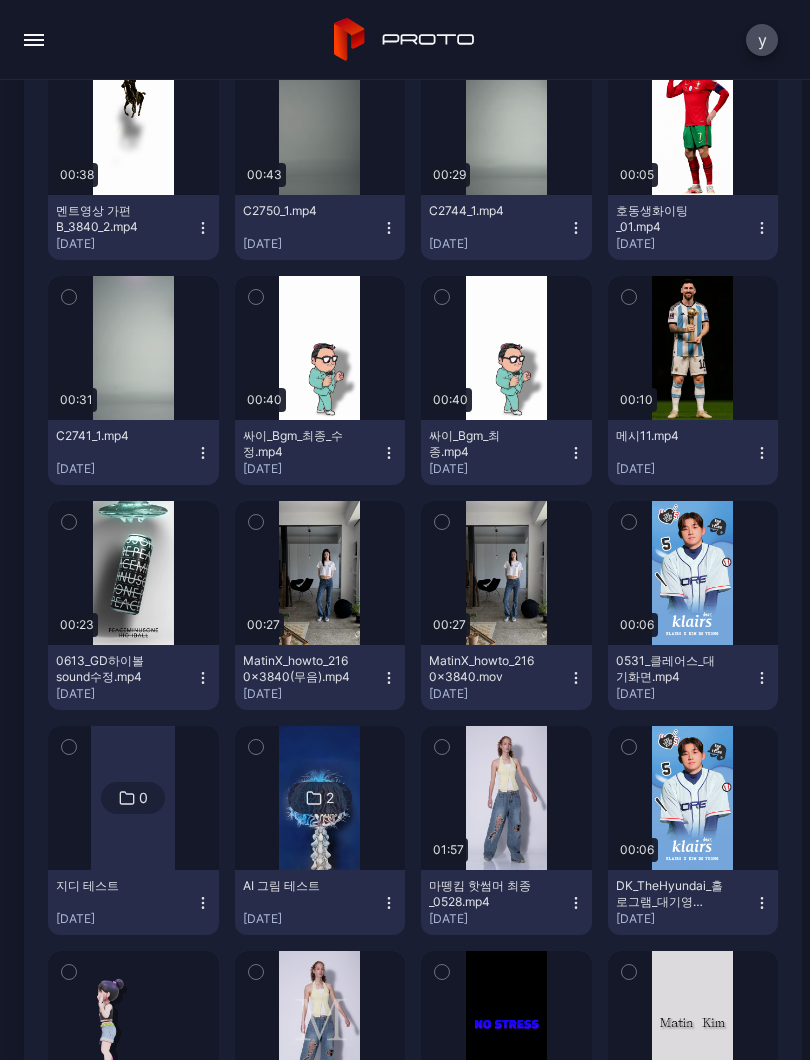 scroll, scrollTop: 531, scrollLeft: 0, axis: vertical 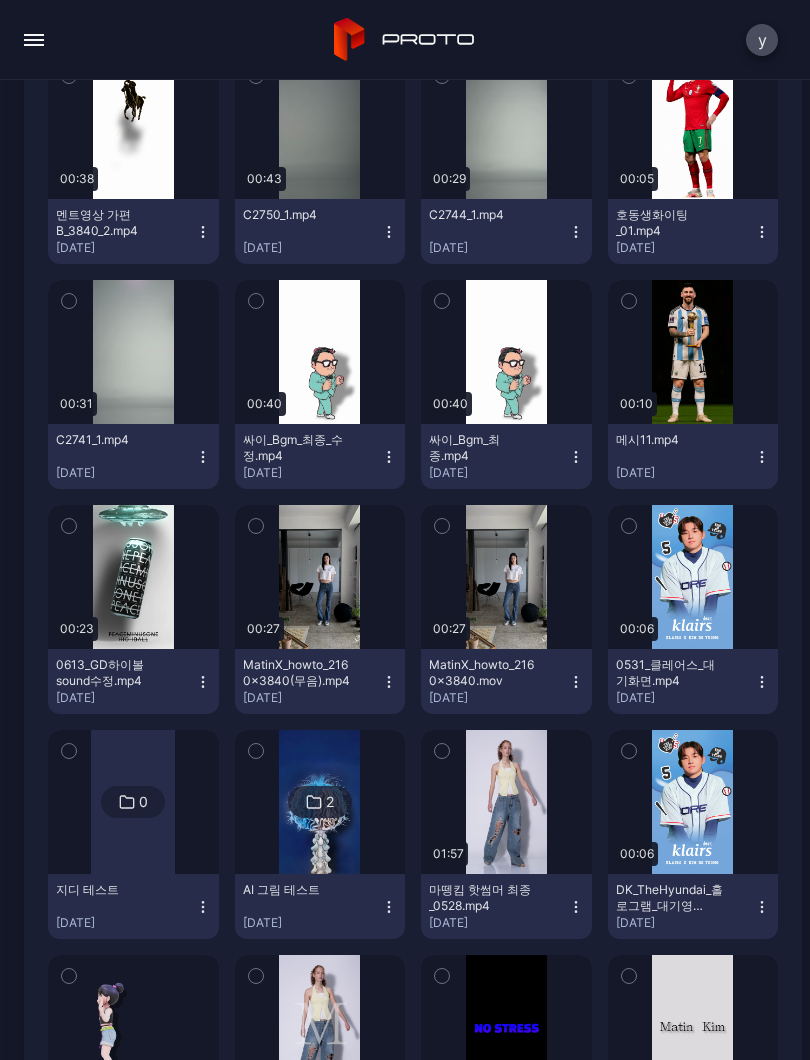 click on "마뗑킴 핫썸머 최종_0528.mp4" at bounding box center (484, 898) 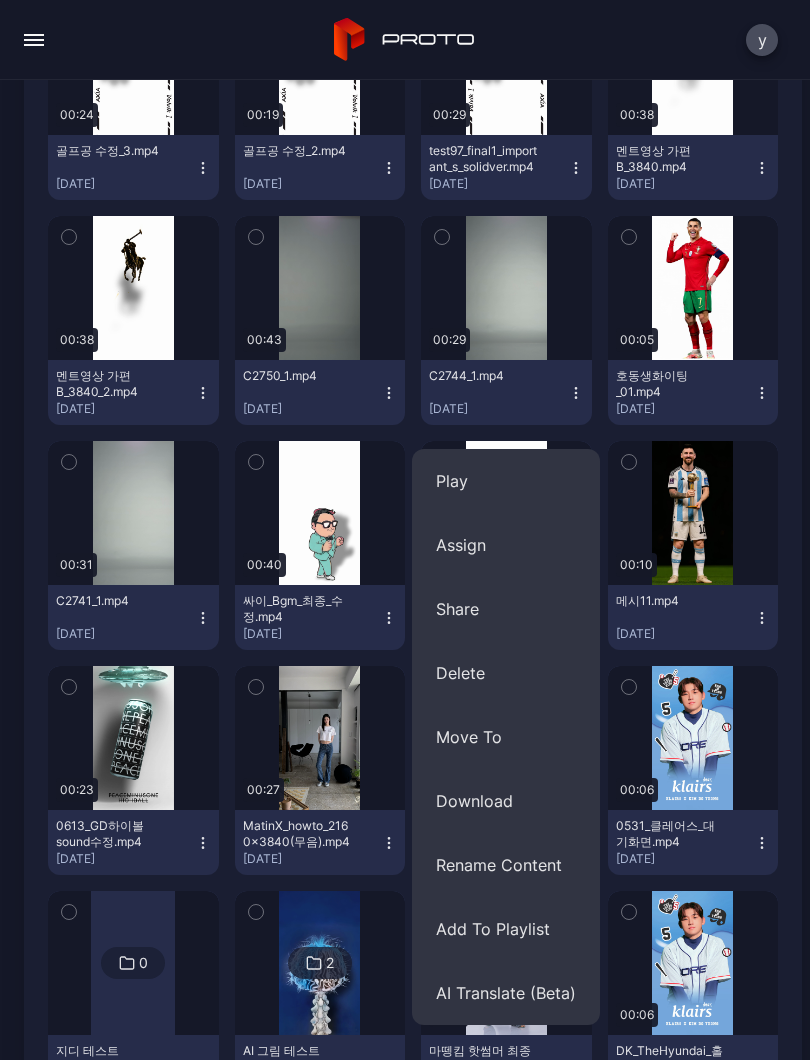 scroll, scrollTop: 375, scrollLeft: 0, axis: vertical 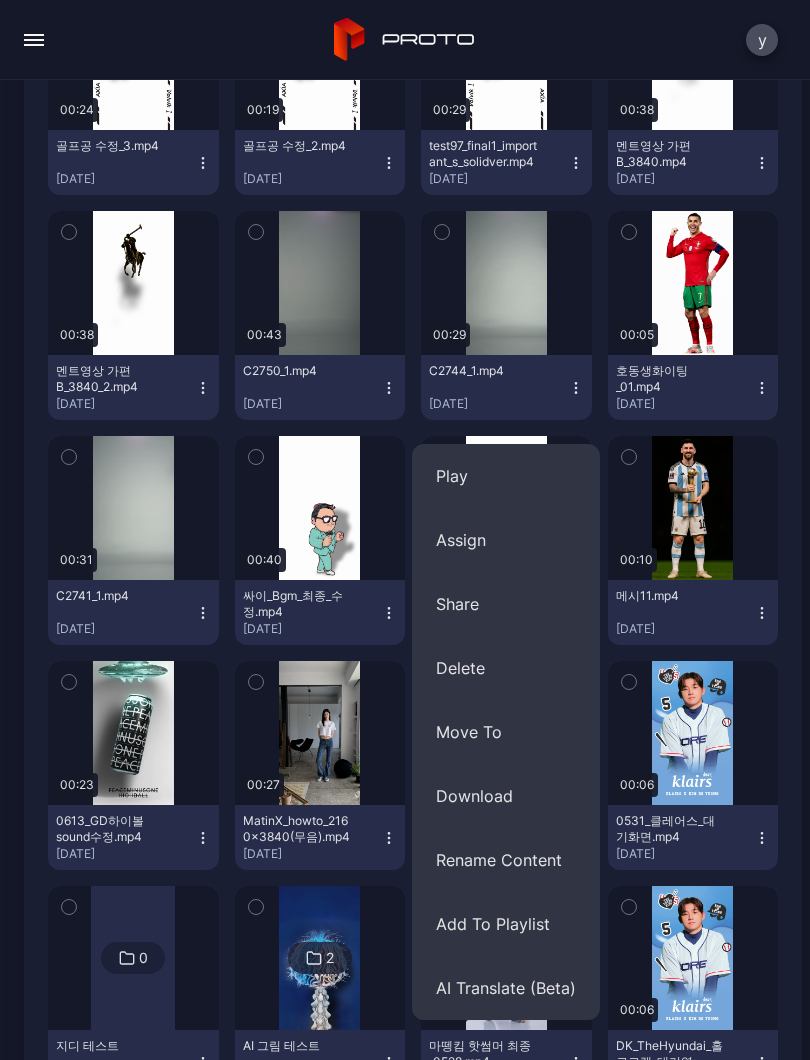click on "Play" at bounding box center [506, 476] 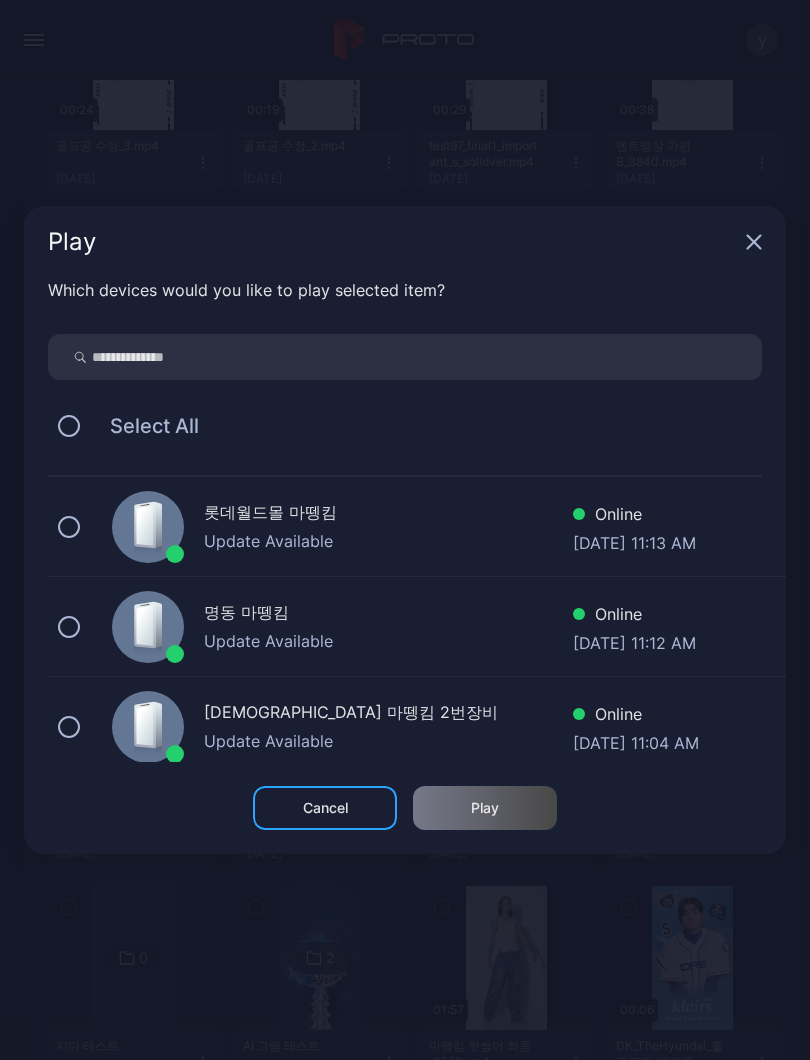 click on "명동 마뗑킴" at bounding box center [388, 614] 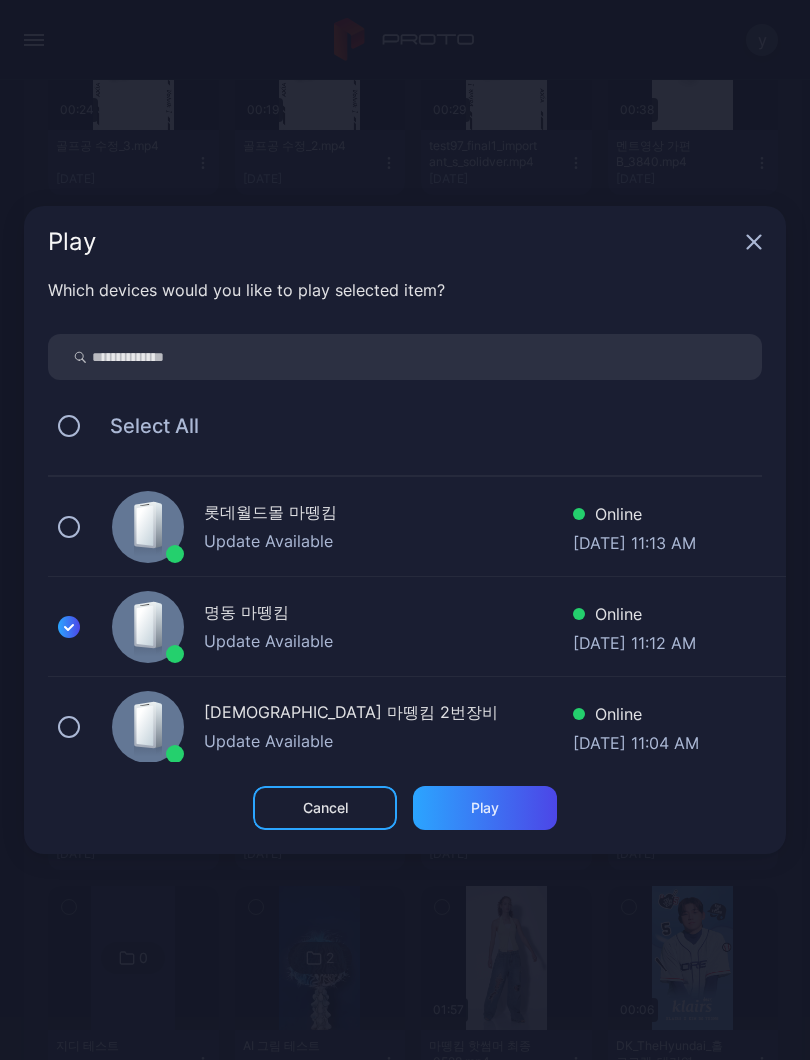 click on "Play" at bounding box center (485, 808) 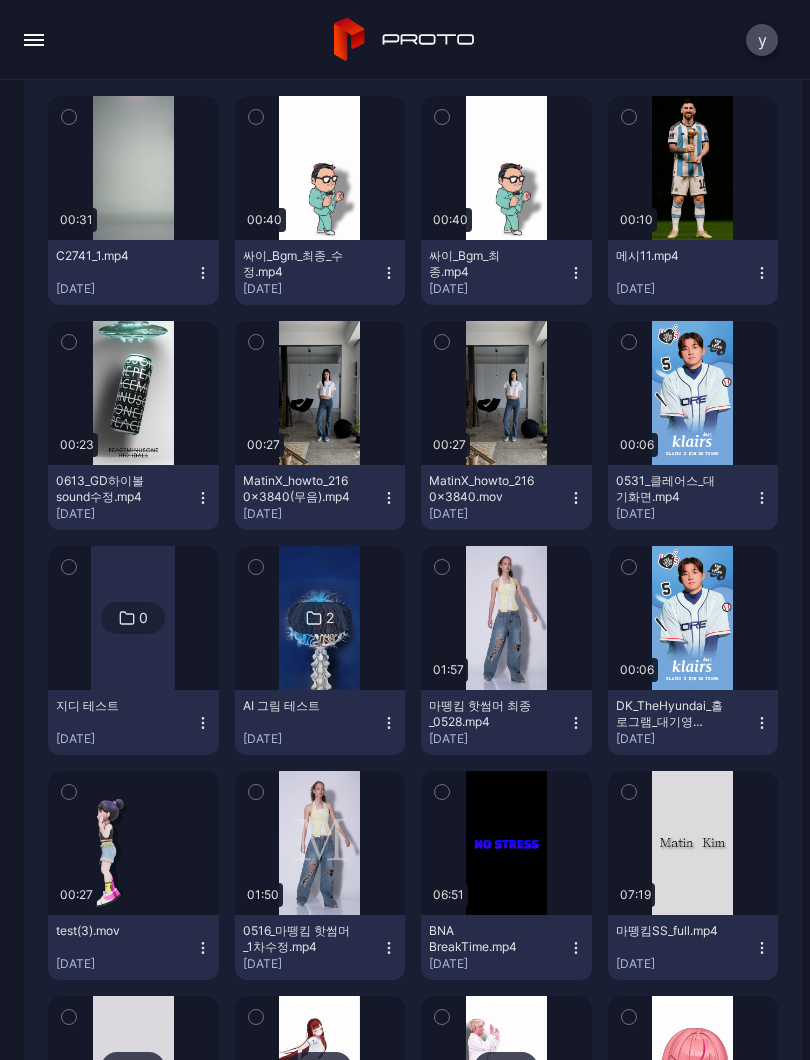 scroll, scrollTop: 724, scrollLeft: 0, axis: vertical 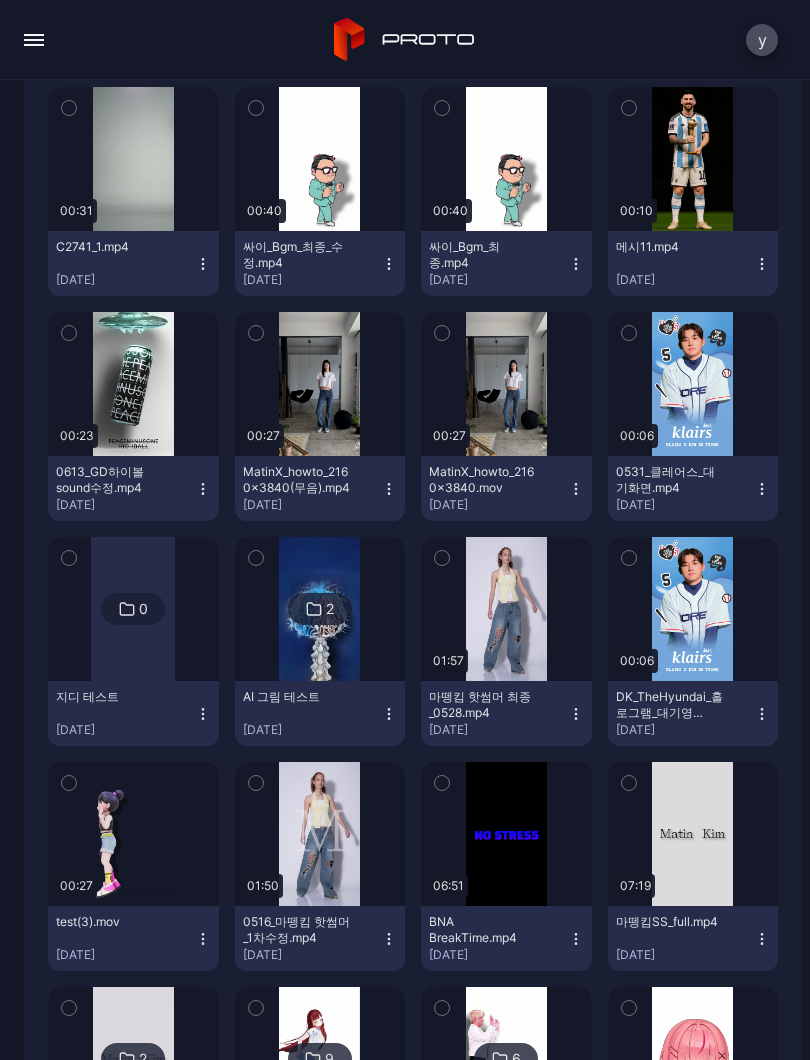 click on "y" at bounding box center [762, 40] 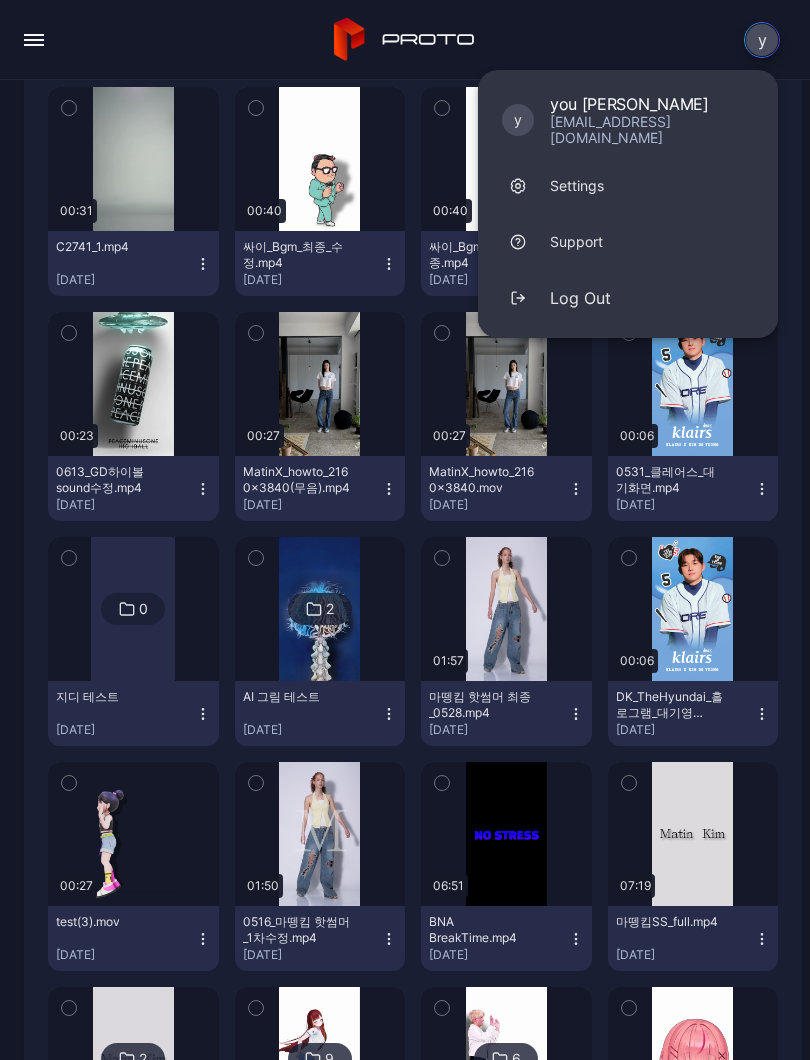 click on "y y you [PERSON_NAME] [EMAIL_ADDRESS][DOMAIN_NAME] Settings Support Log Out" at bounding box center (405, 40) 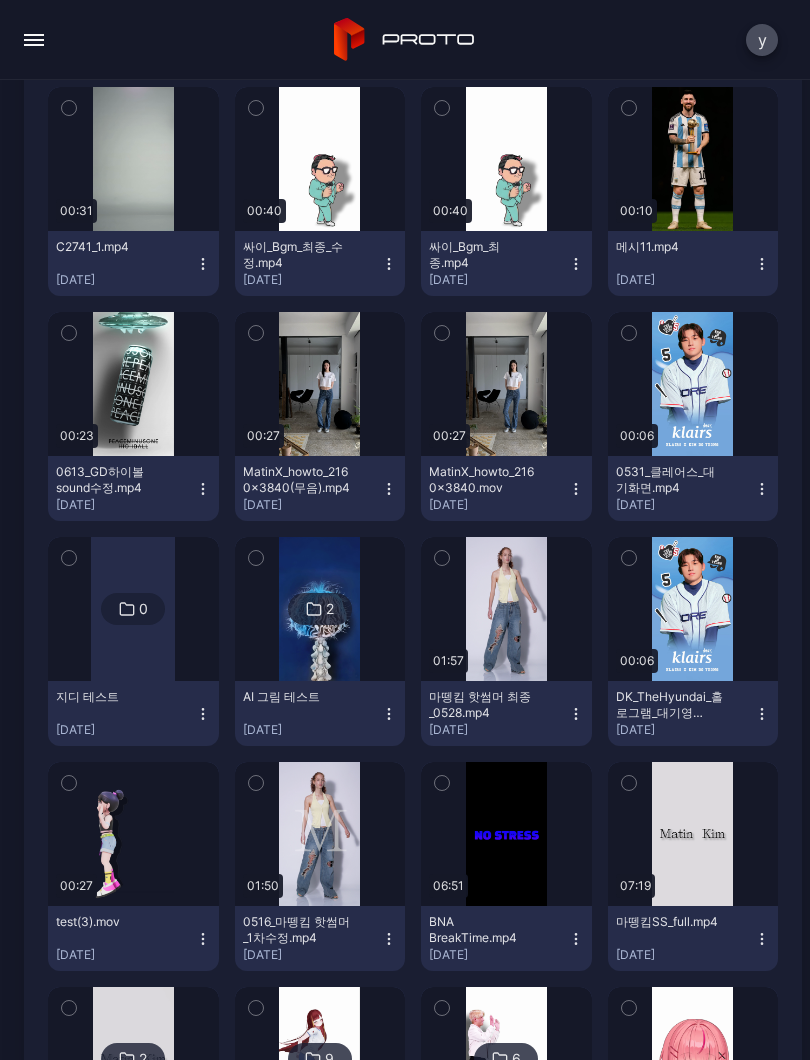 click at bounding box center (34, 40) 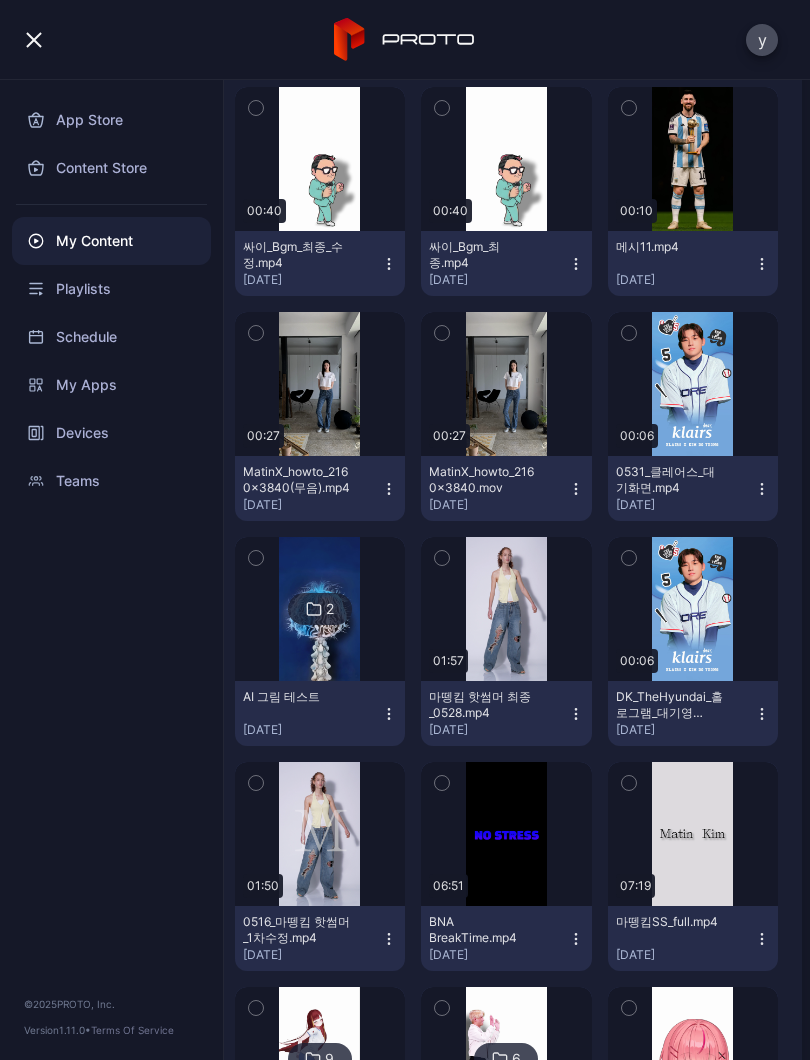 click on "Playlists" at bounding box center (111, 289) 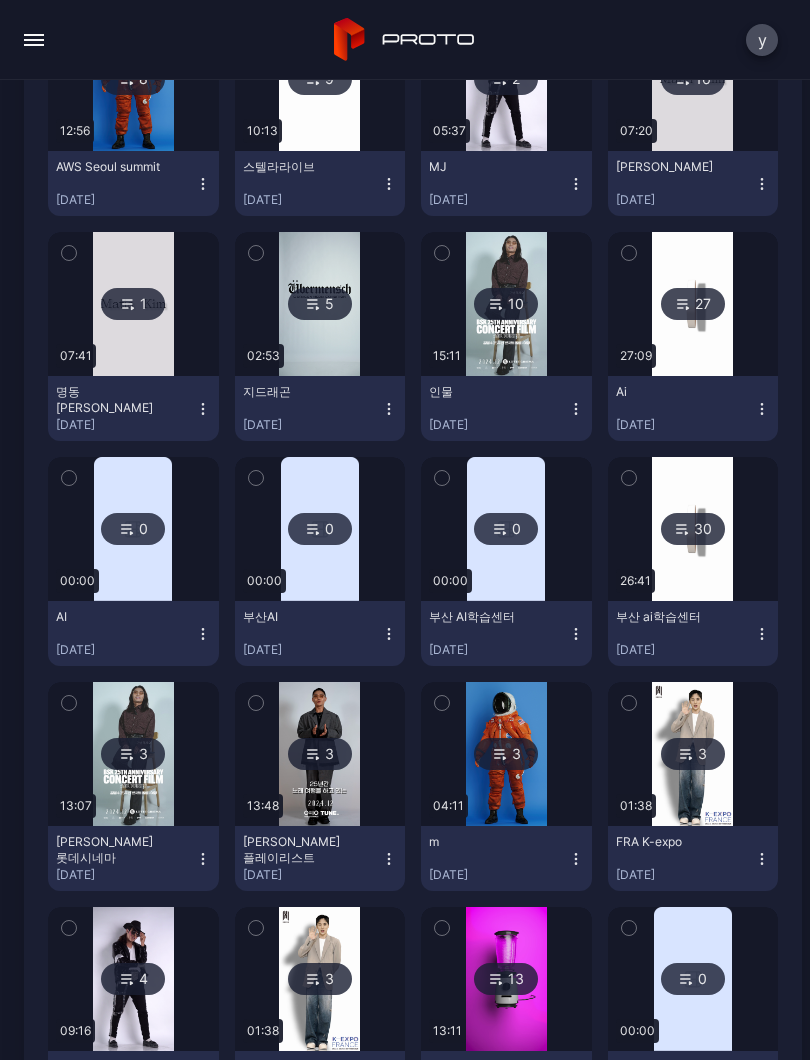 scroll, scrollTop: 805, scrollLeft: 0, axis: vertical 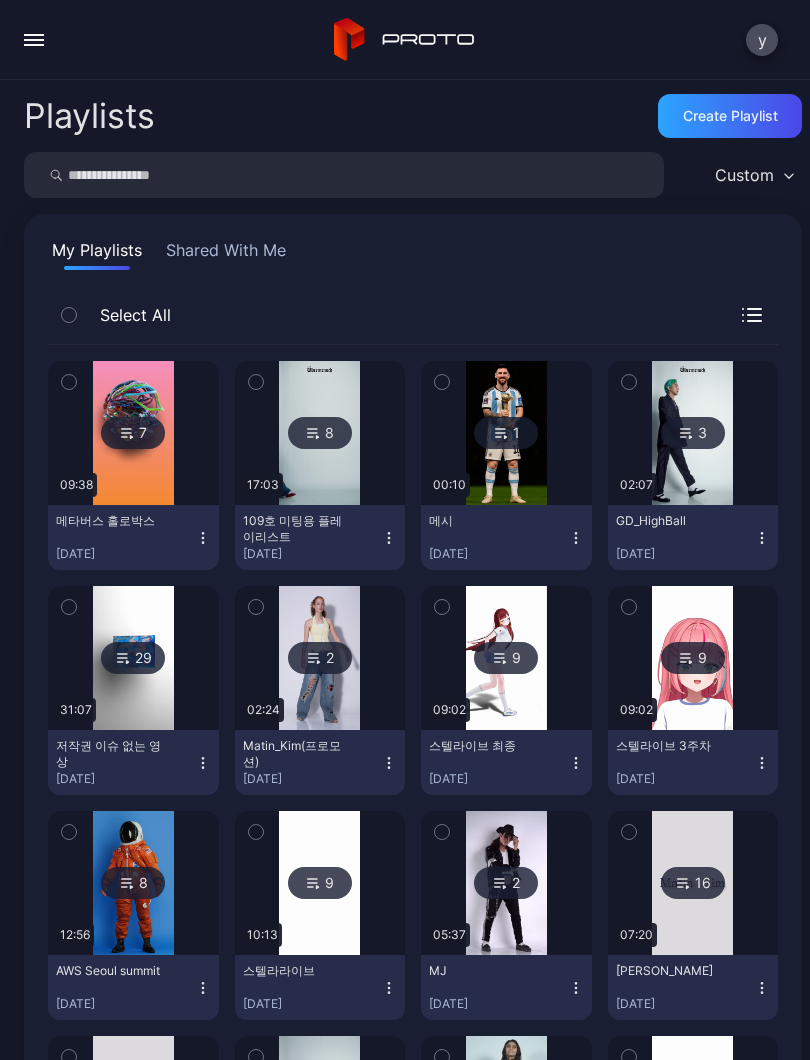 click at bounding box center (34, 40) 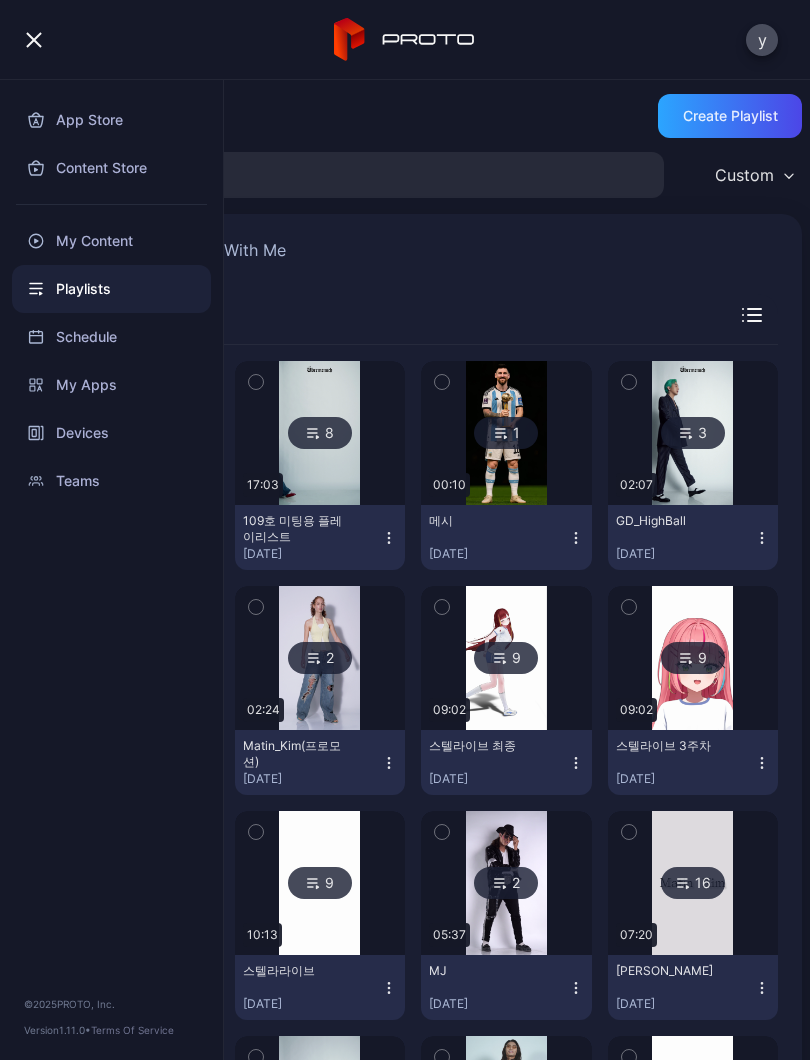 scroll, scrollTop: 0, scrollLeft: 0, axis: both 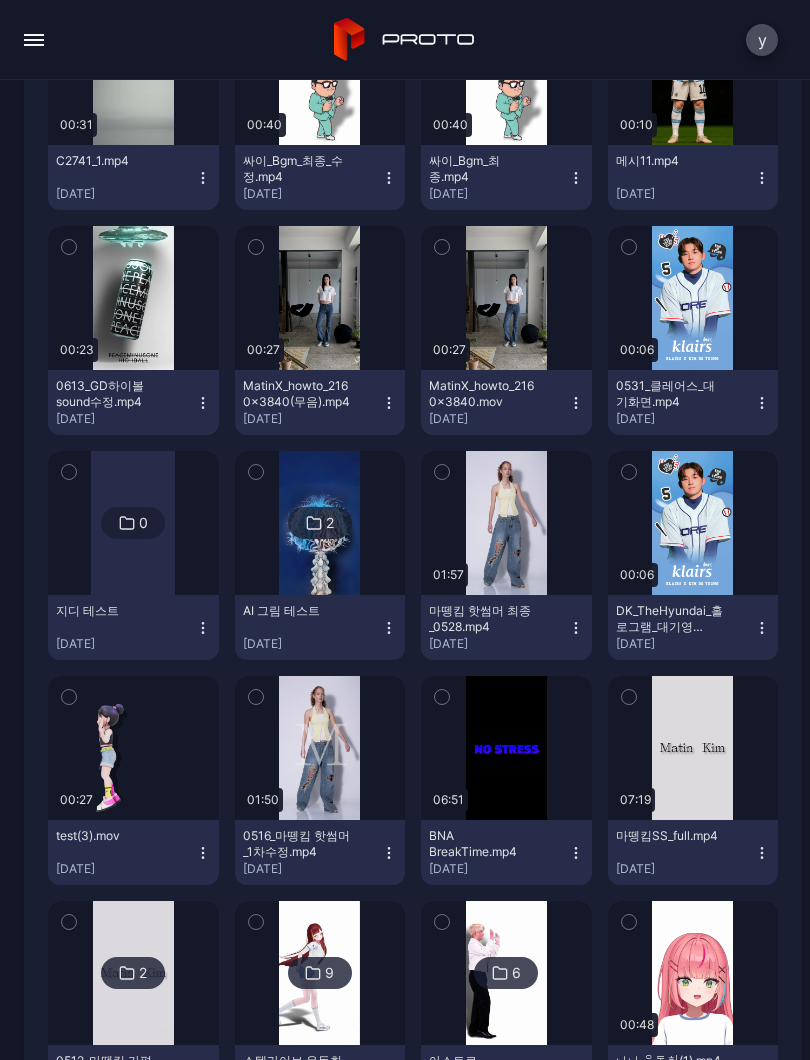 click 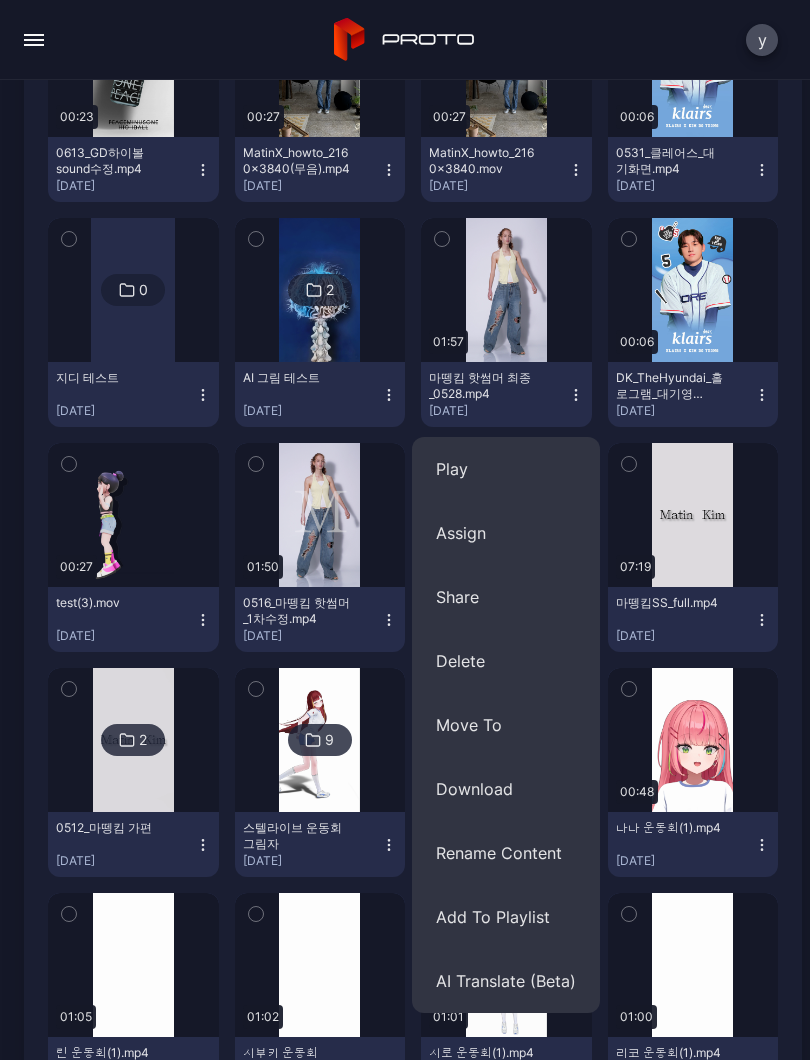 scroll, scrollTop: 1056, scrollLeft: 0, axis: vertical 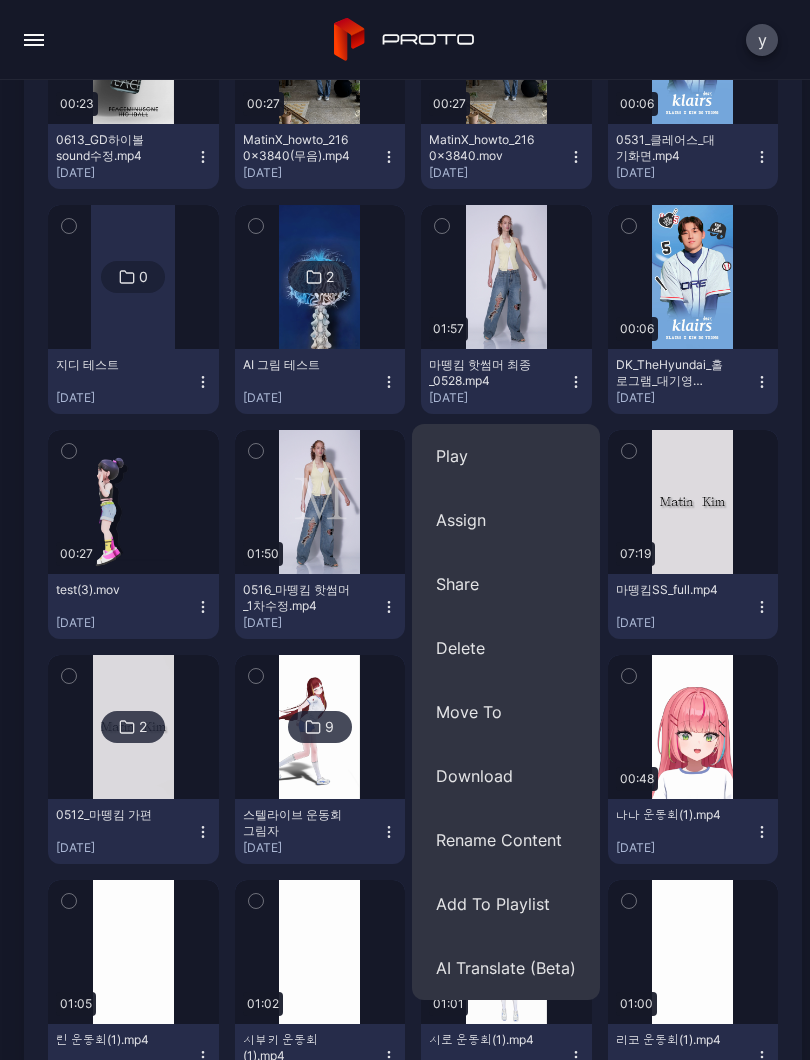 click on "Add To Playlist" at bounding box center [506, 904] 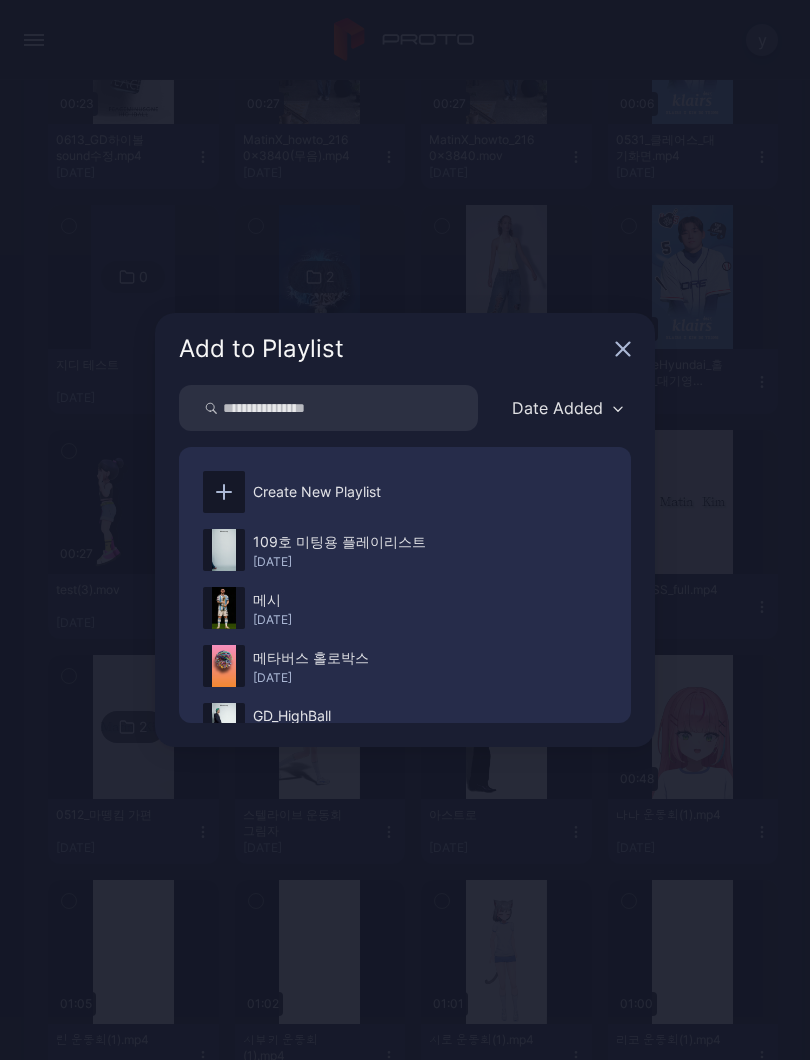 click 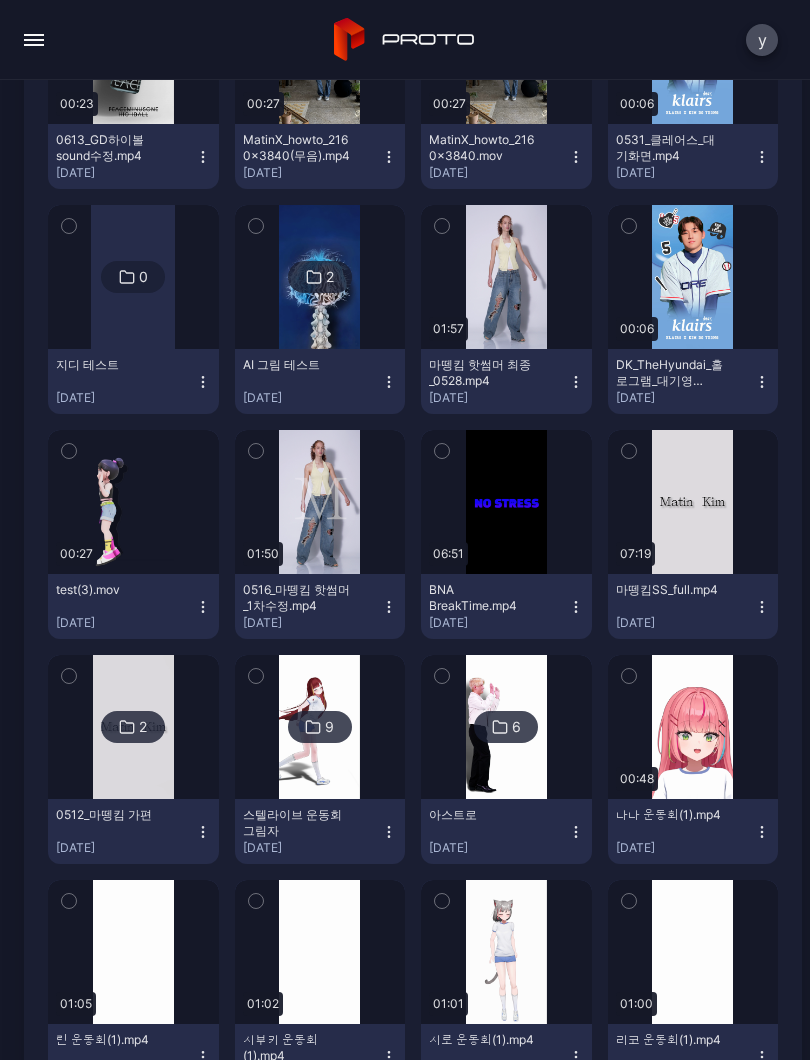 click 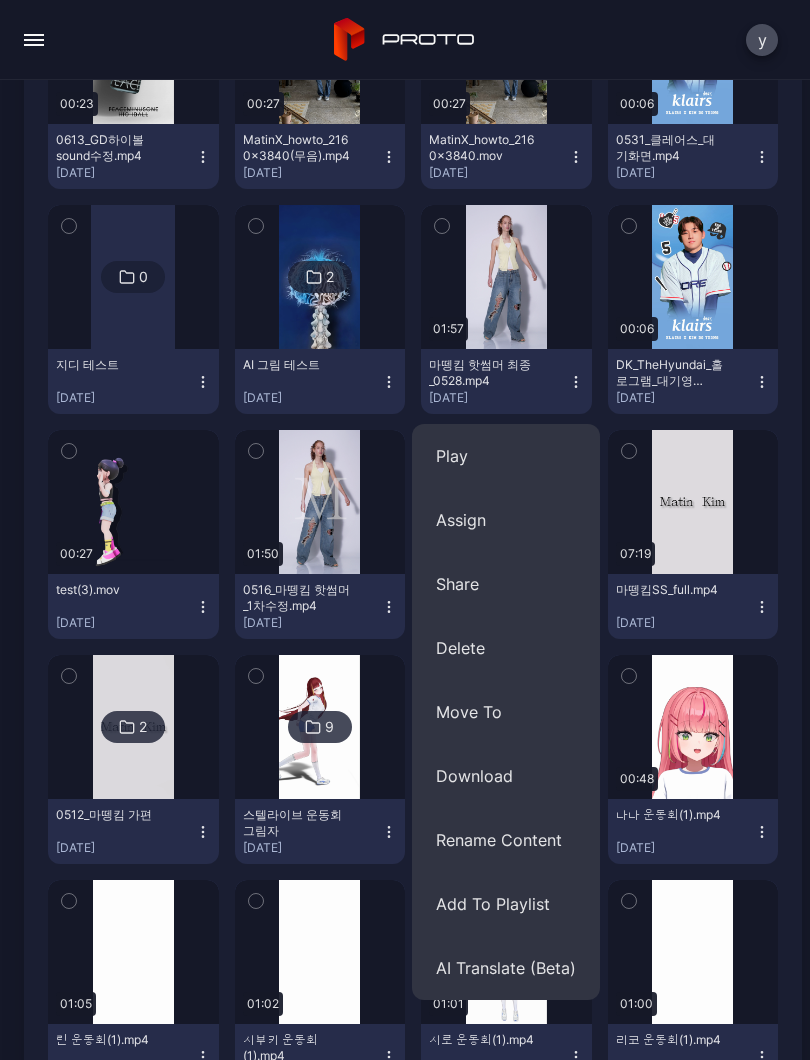 click on "Assign" at bounding box center (506, 520) 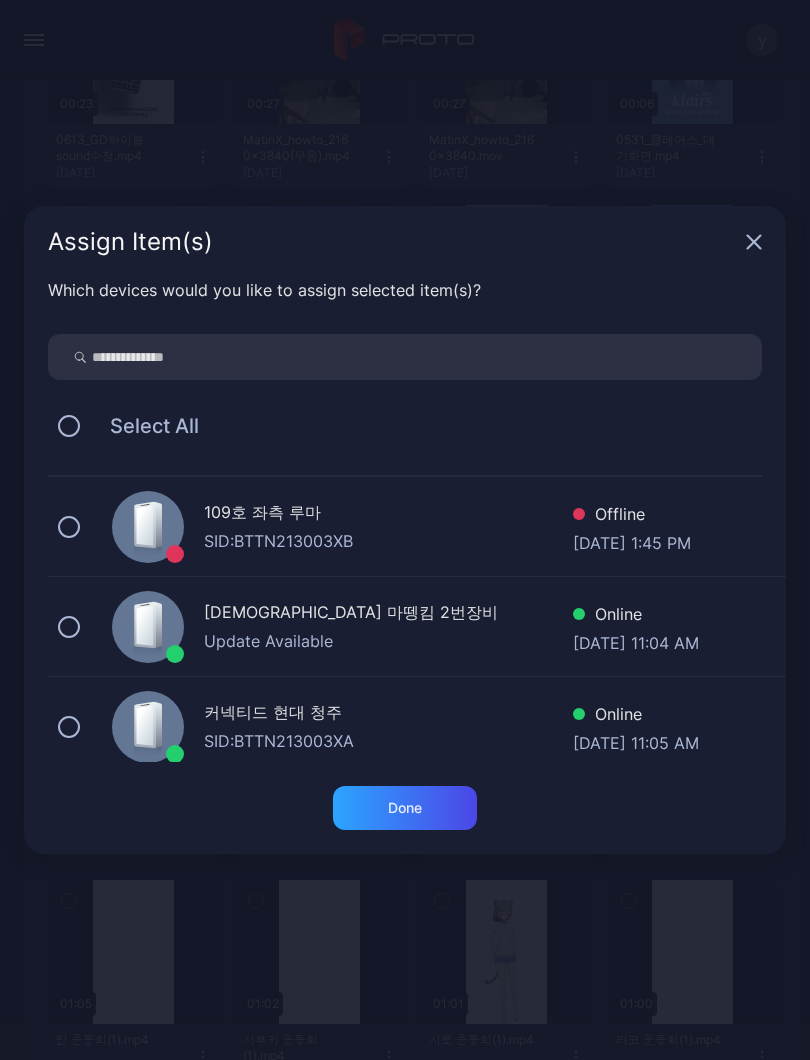 click 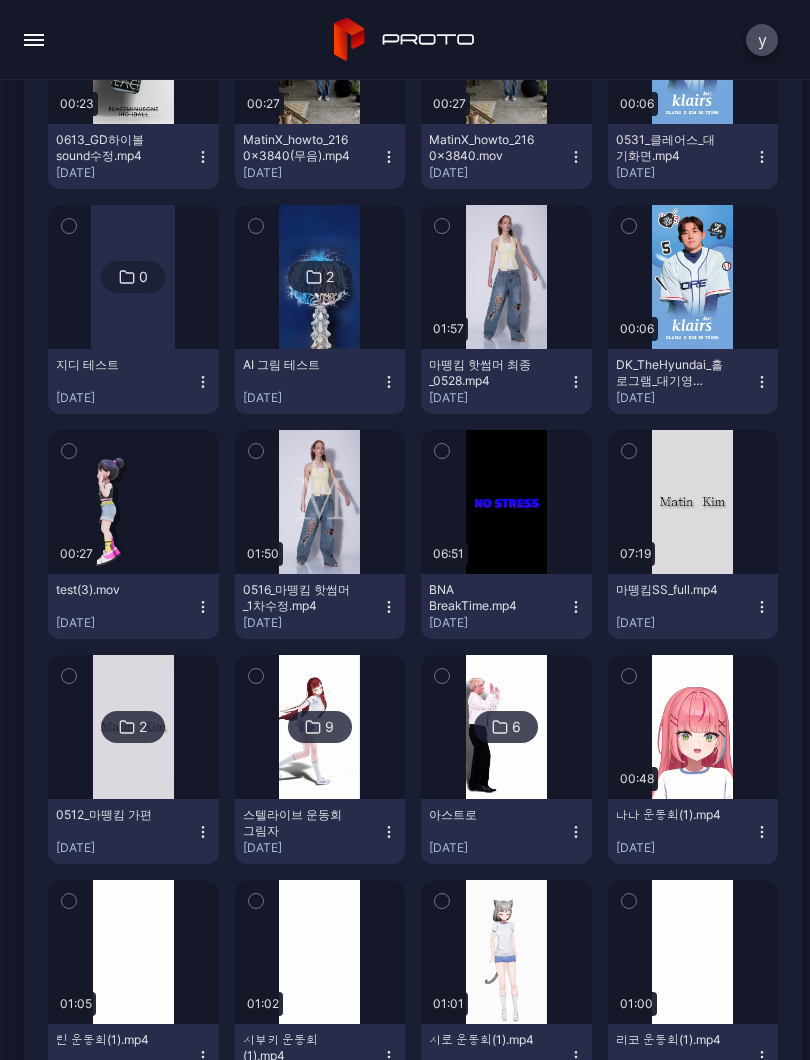 click 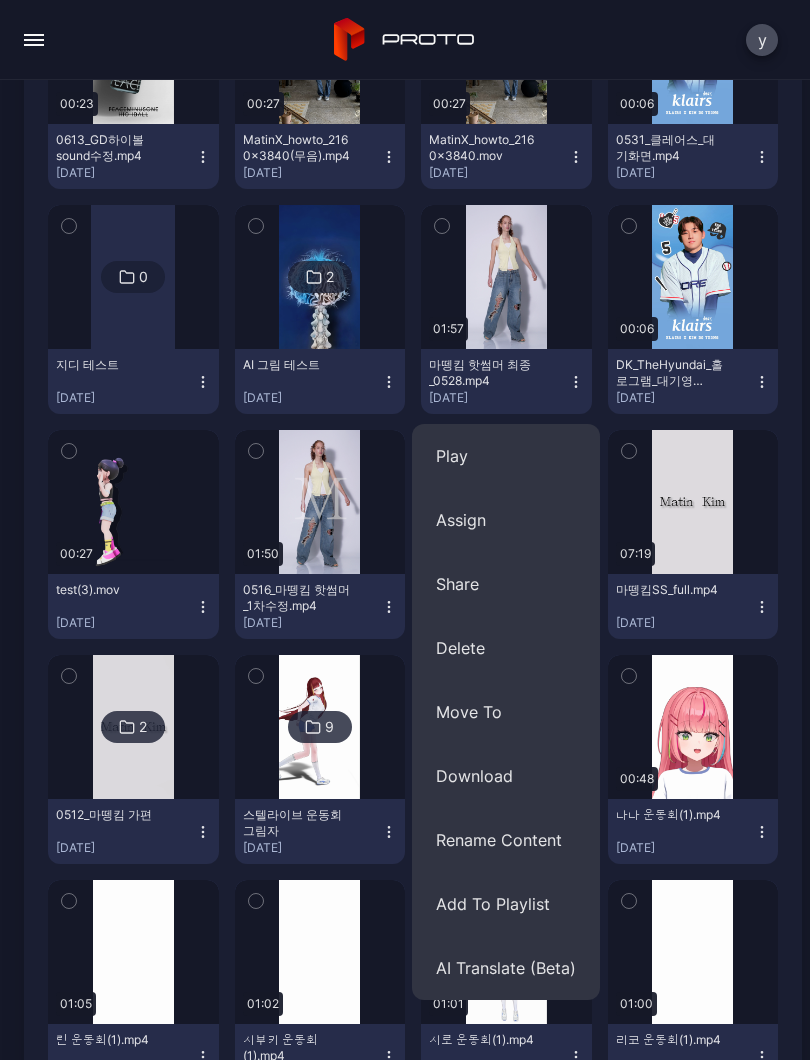 click on "마뗑킴 핫썸머 최종_0528.mp4" at bounding box center (484, 373) 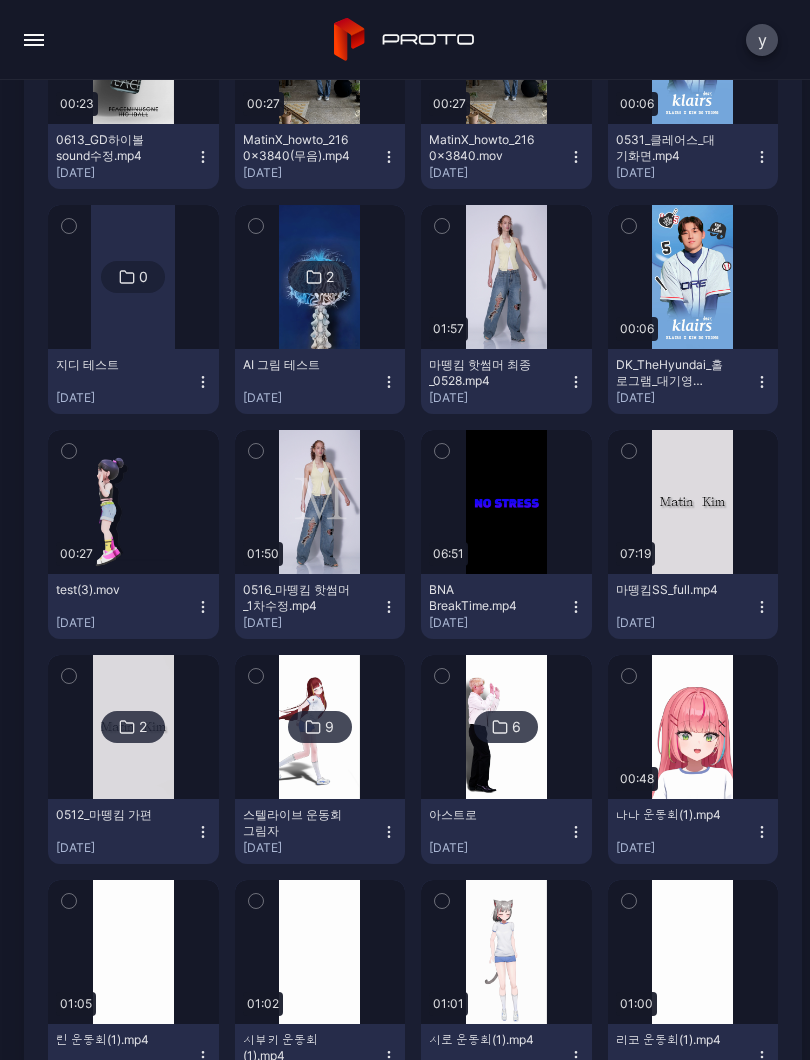 click on "마뗑킴 핫썸머 최종_0528.mp4" at bounding box center [484, 373] 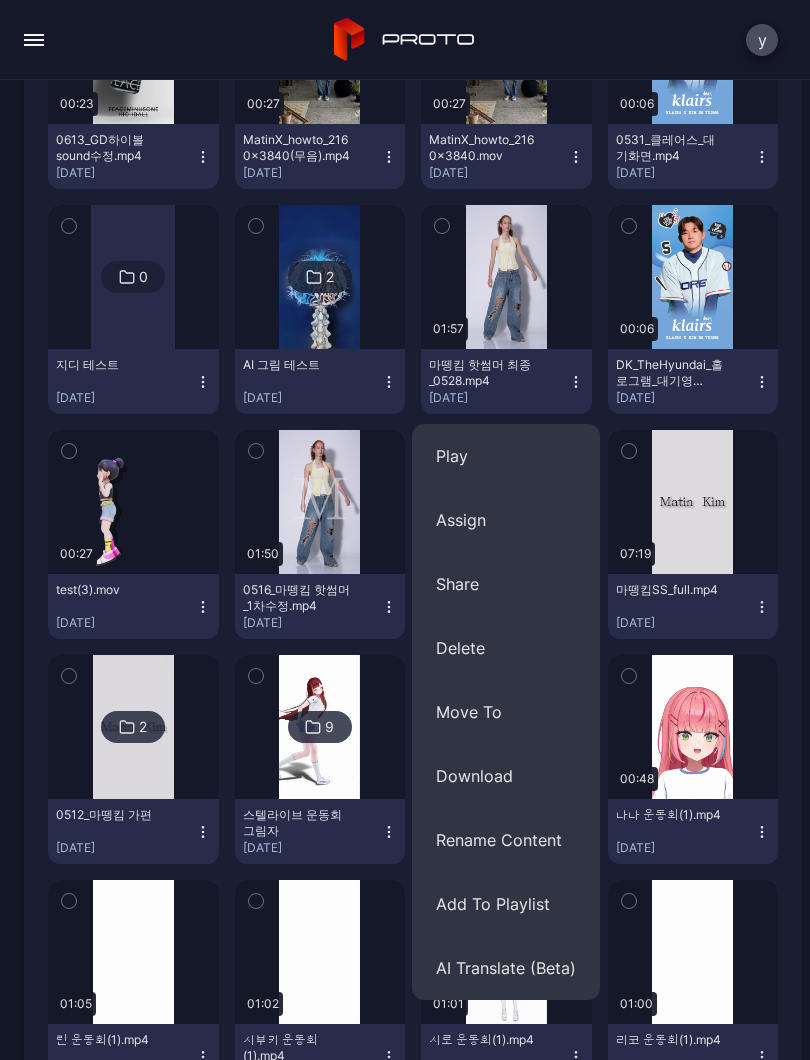 click 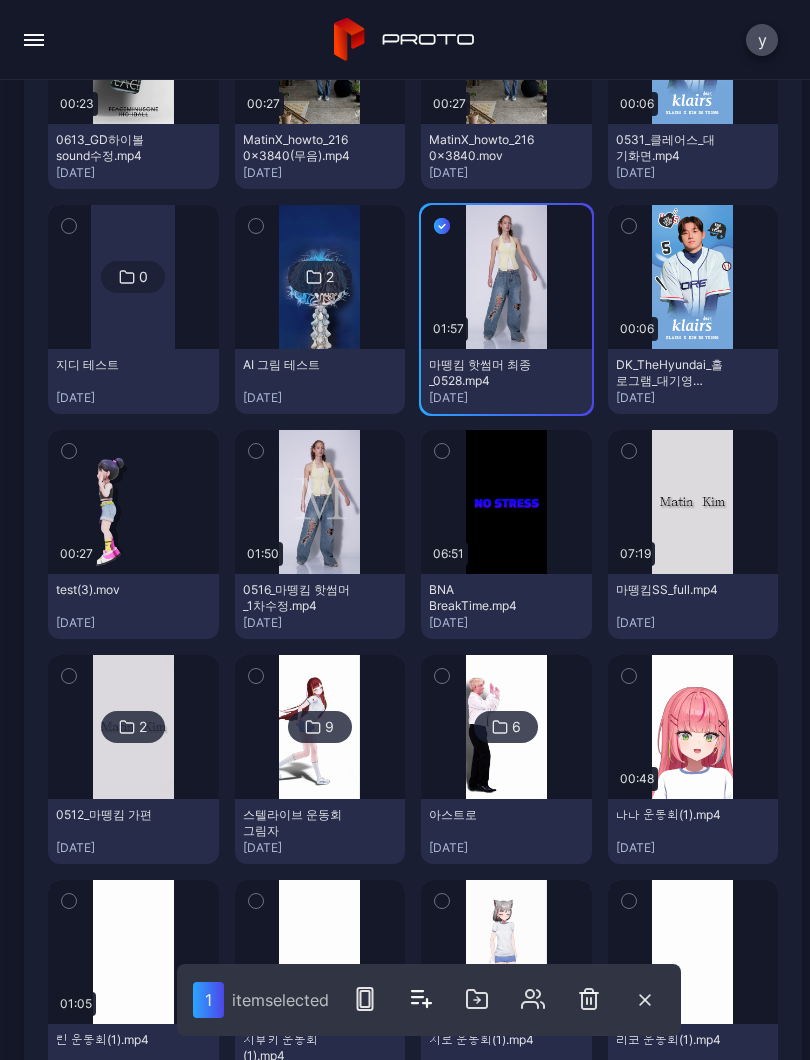 click 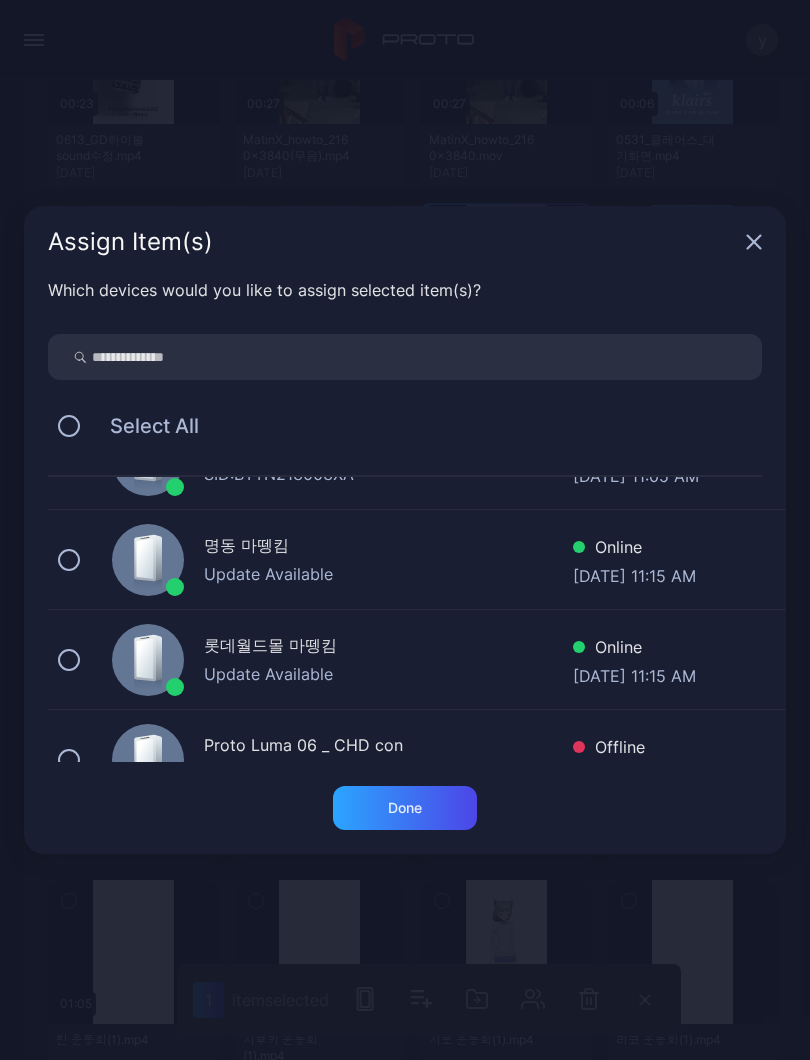 scroll, scrollTop: 314, scrollLeft: 0, axis: vertical 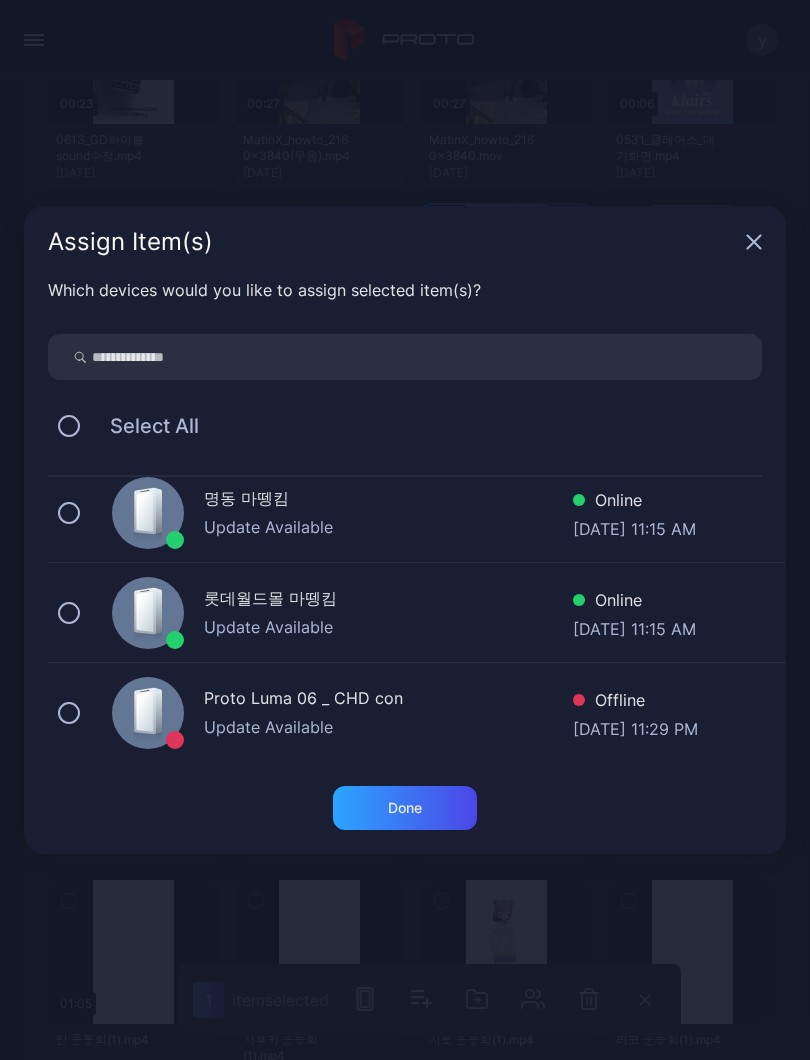 click on "명동 마뗑킴" at bounding box center [388, 500] 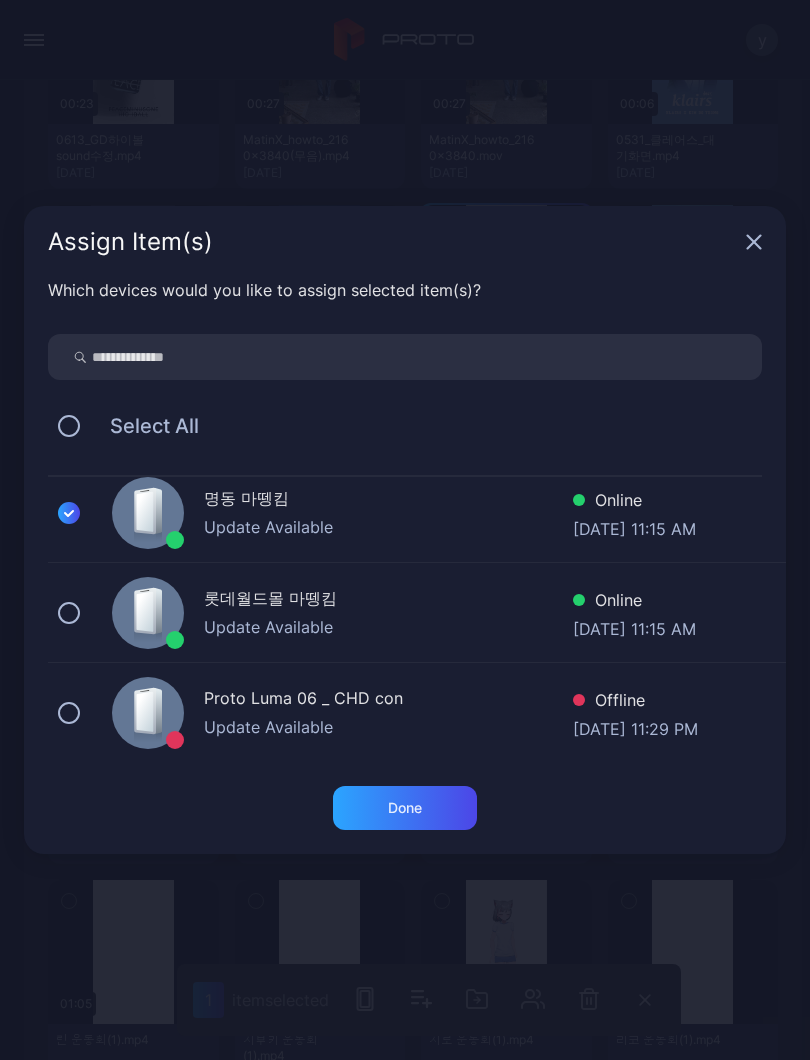 click 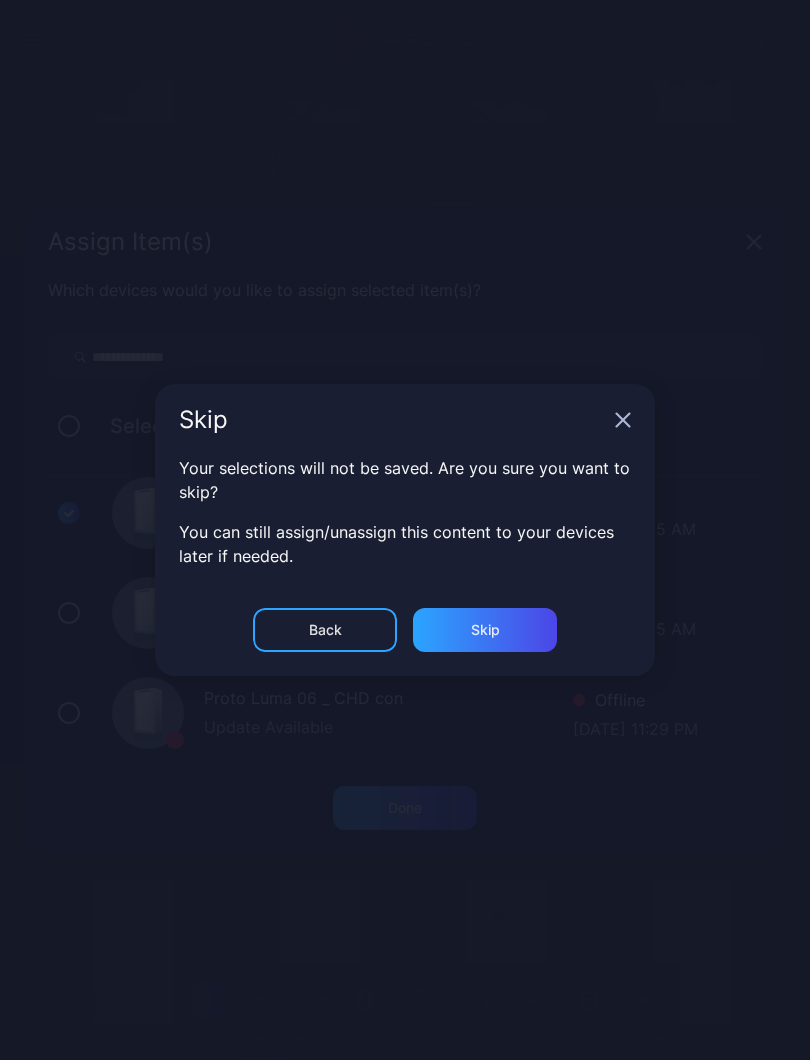 click on "Back" at bounding box center [325, 630] 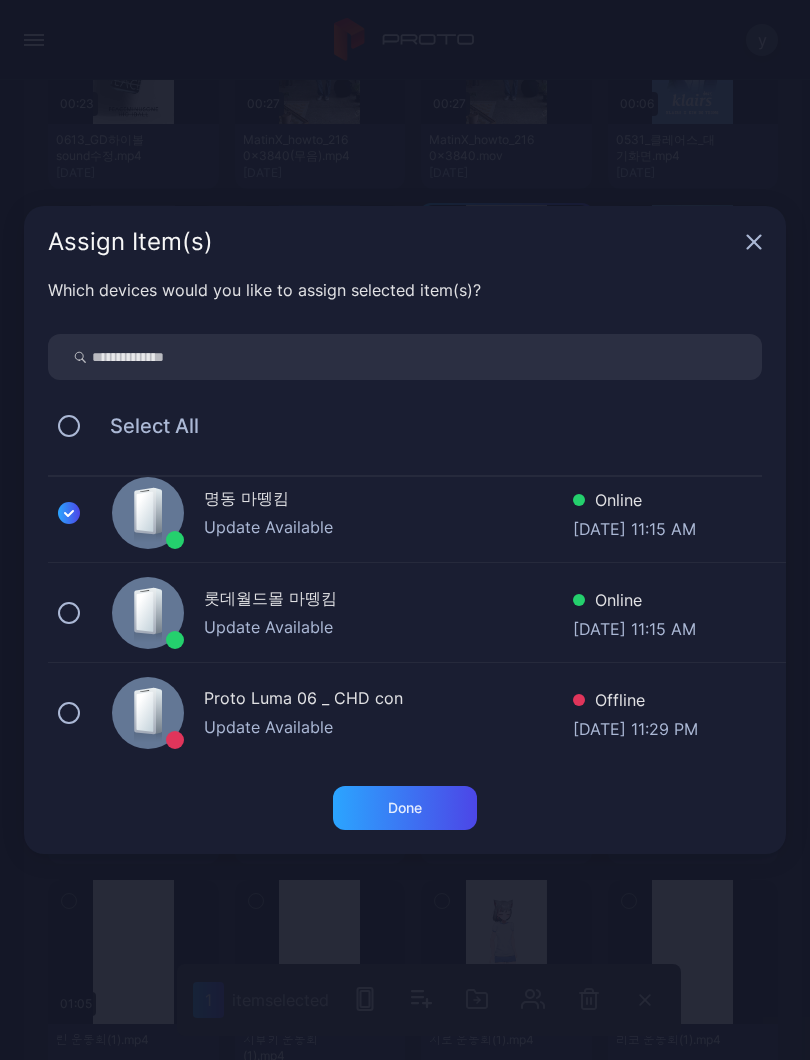 click 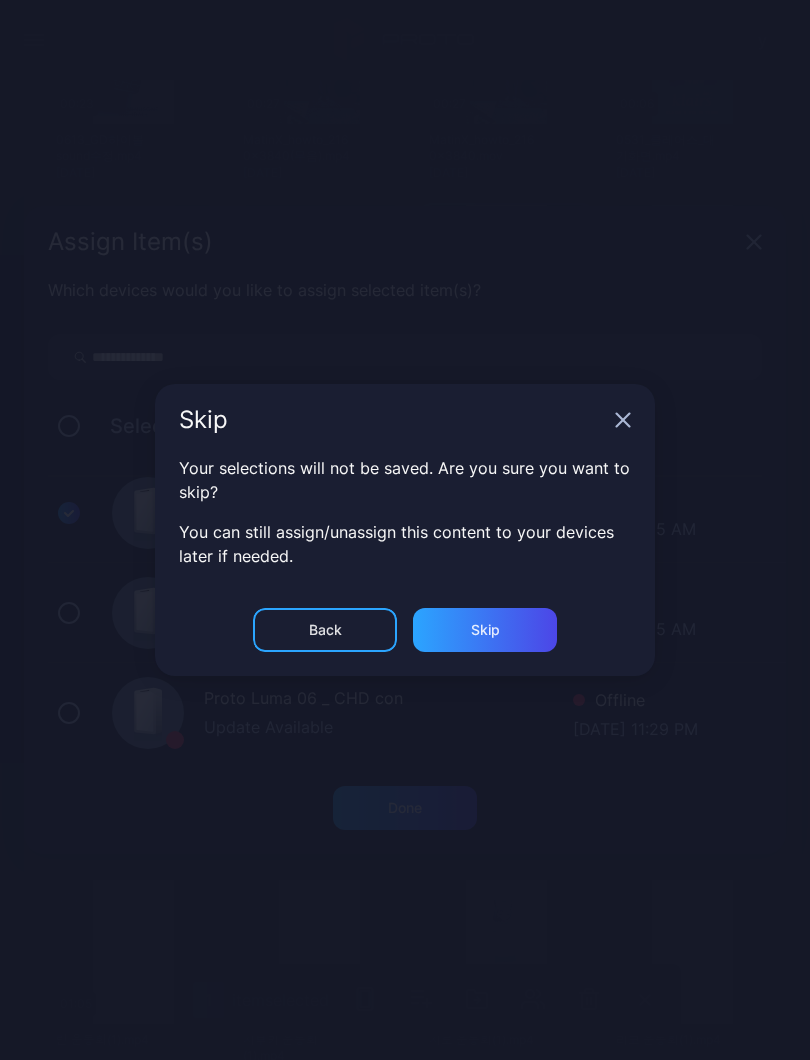 click on "Skip" at bounding box center [485, 630] 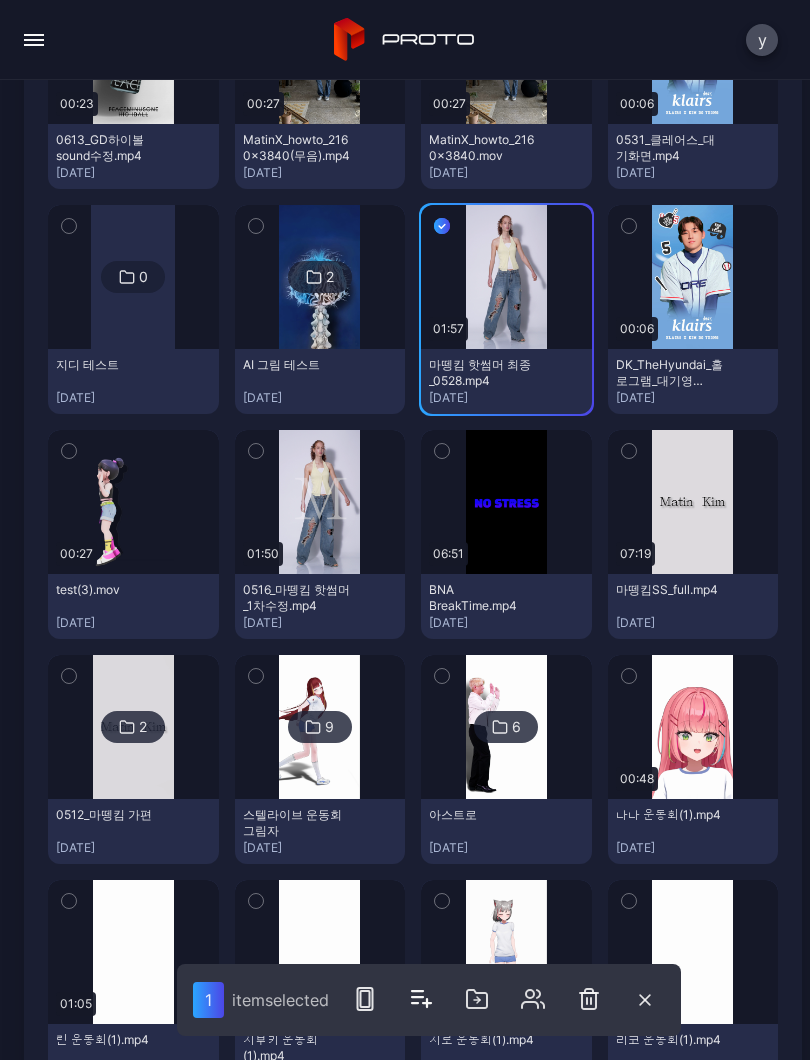 click 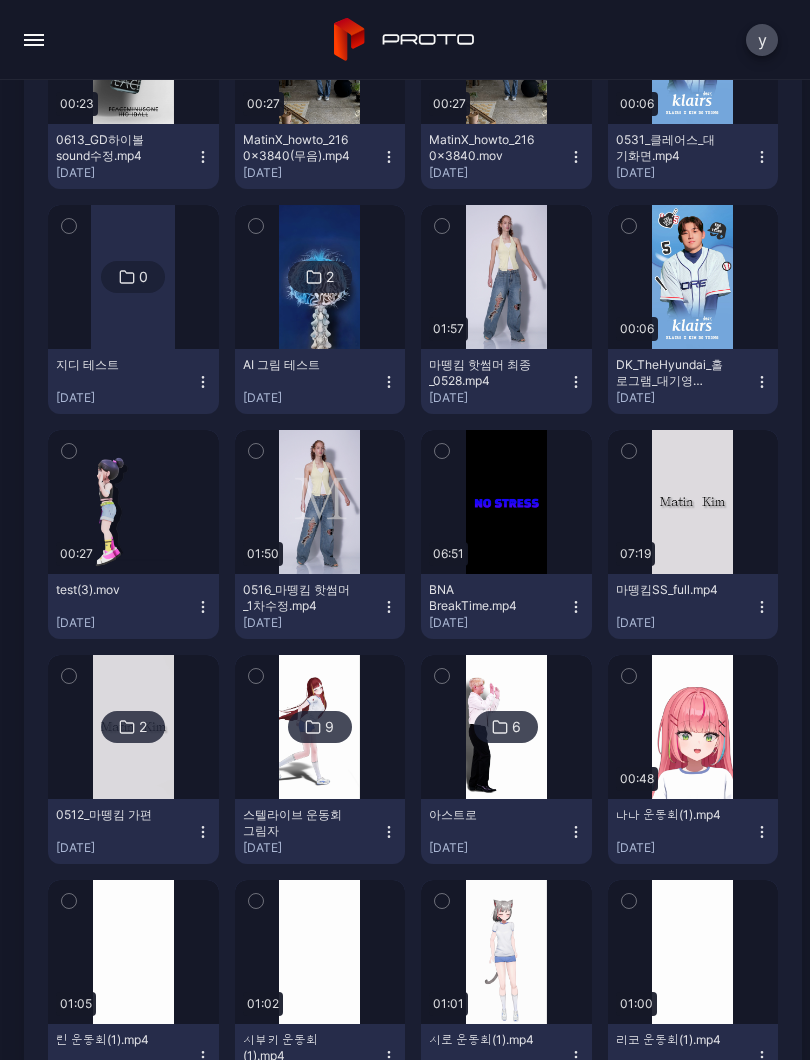 click 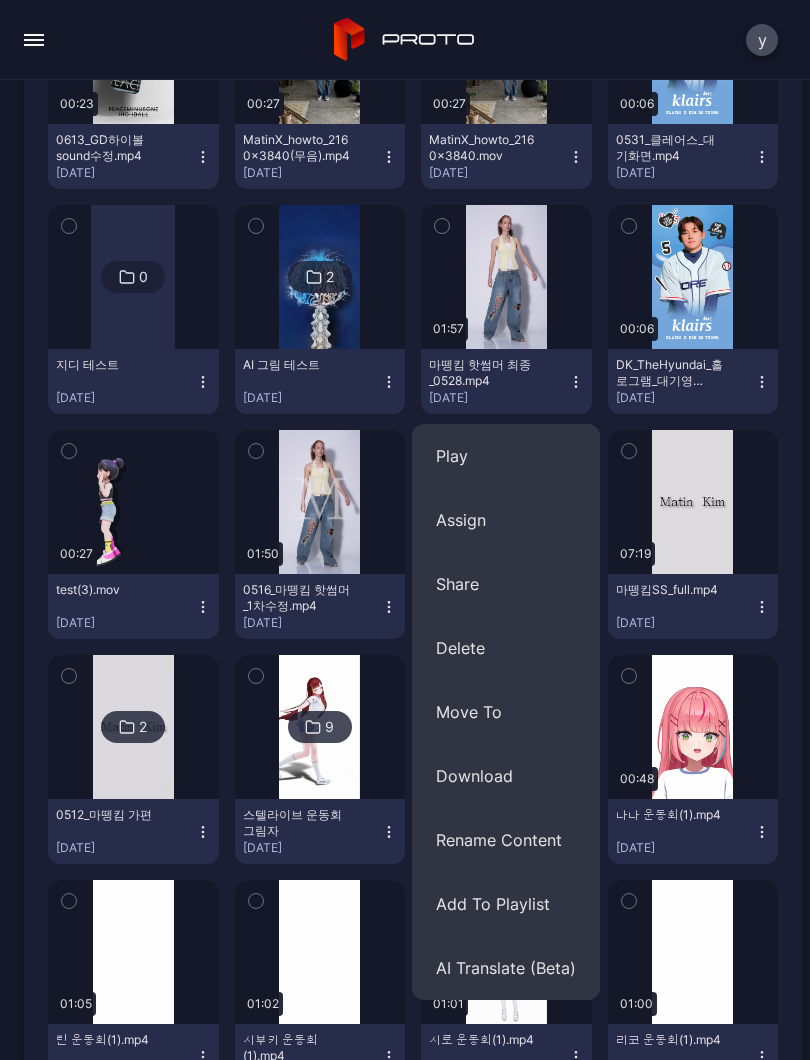click on "Play" at bounding box center (506, 456) 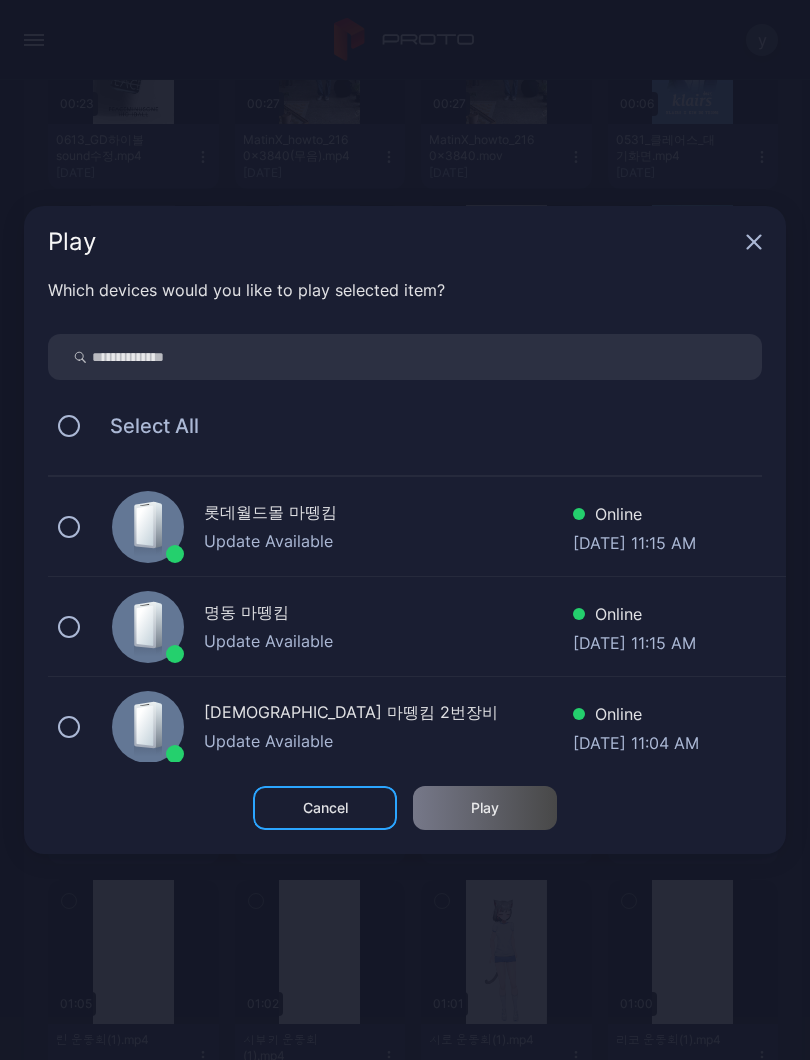 click on "명동 마뗑킴" at bounding box center (388, 614) 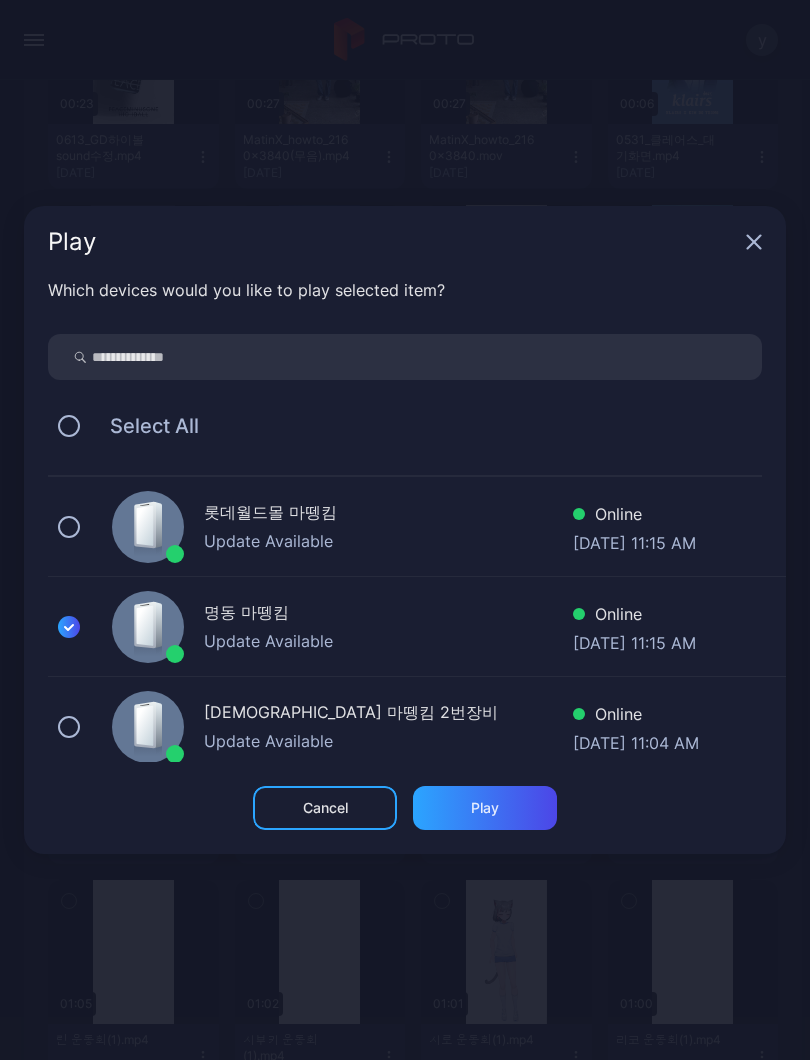 click on "Play" at bounding box center (485, 808) 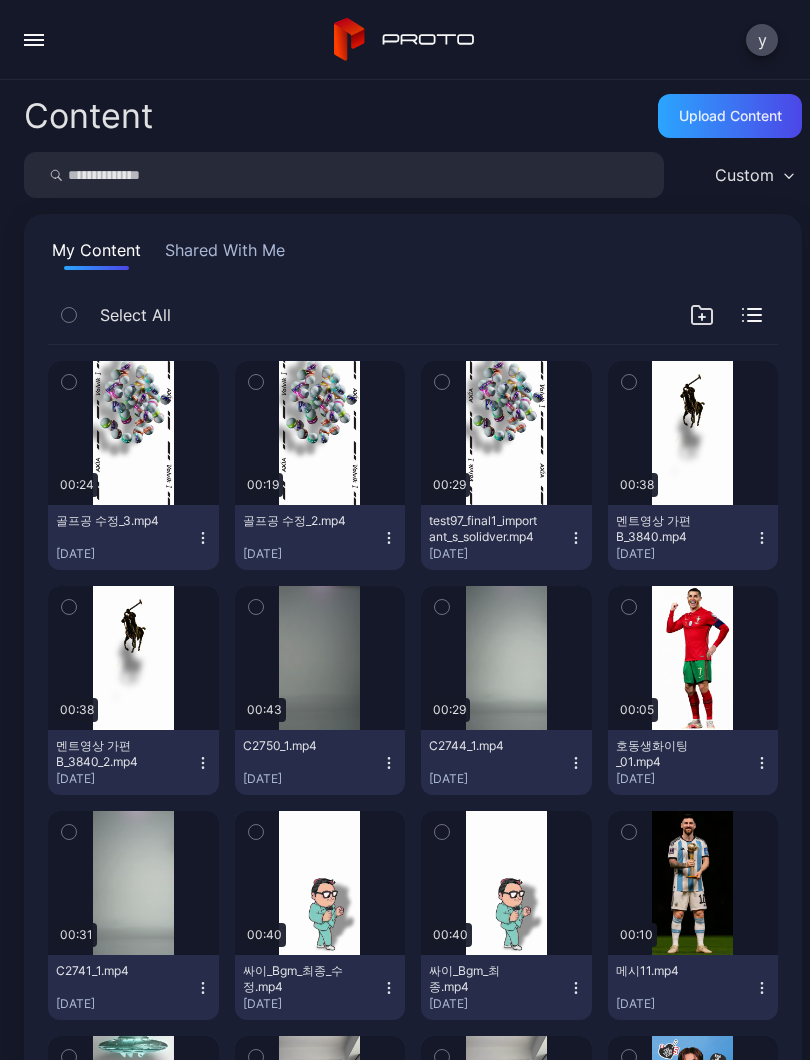 scroll, scrollTop: 0, scrollLeft: 0, axis: both 